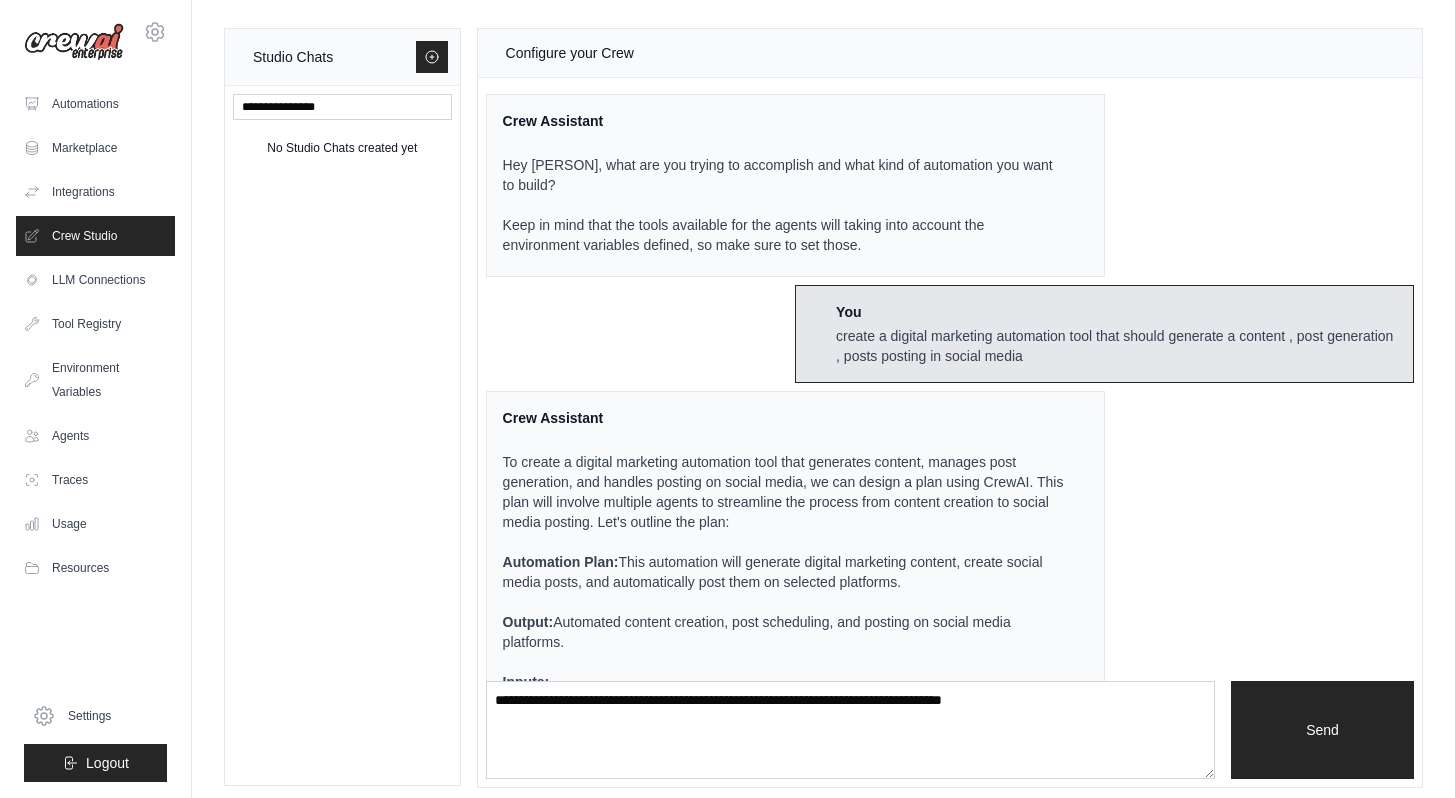 scroll, scrollTop: 0, scrollLeft: 0, axis: both 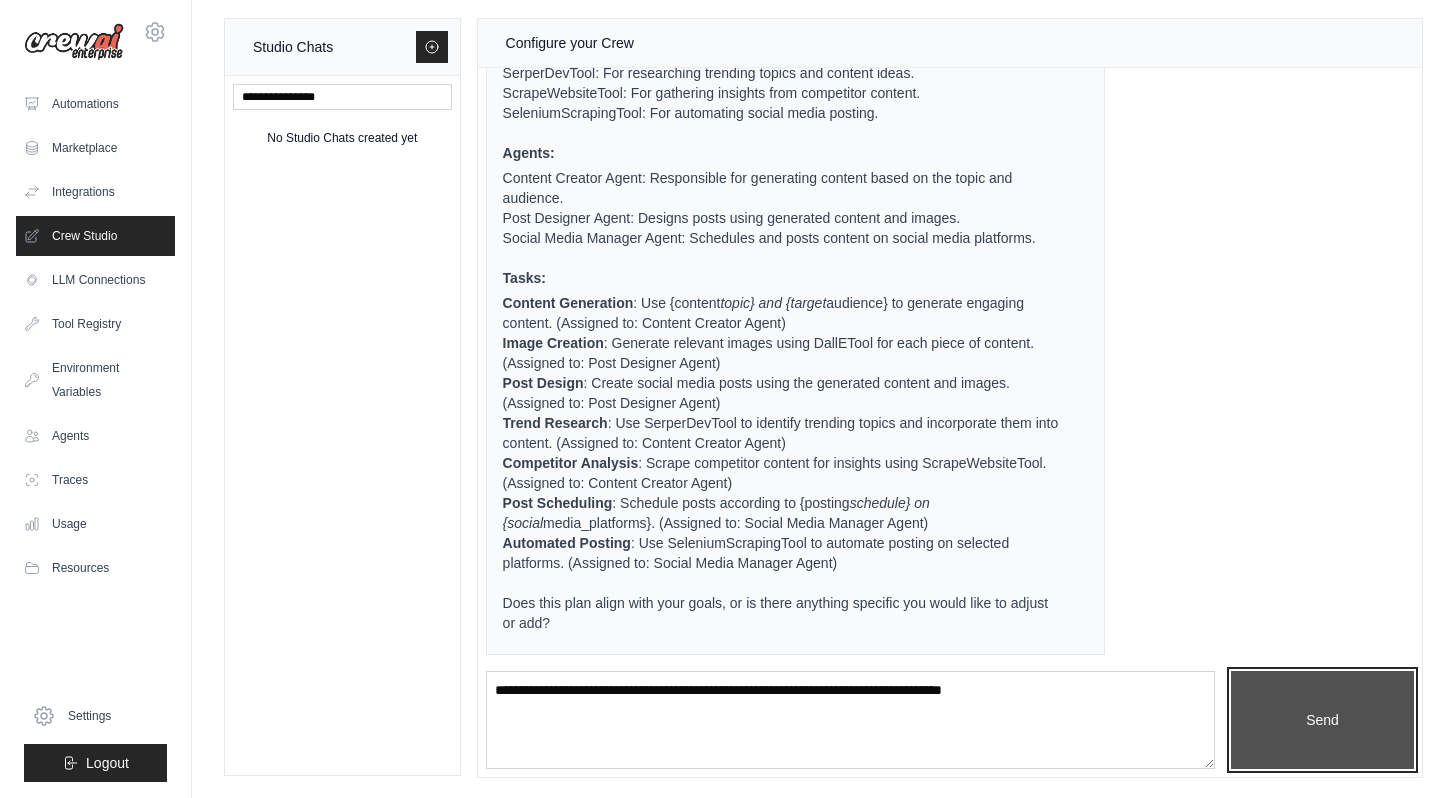 click on "Send" at bounding box center [1322, 720] 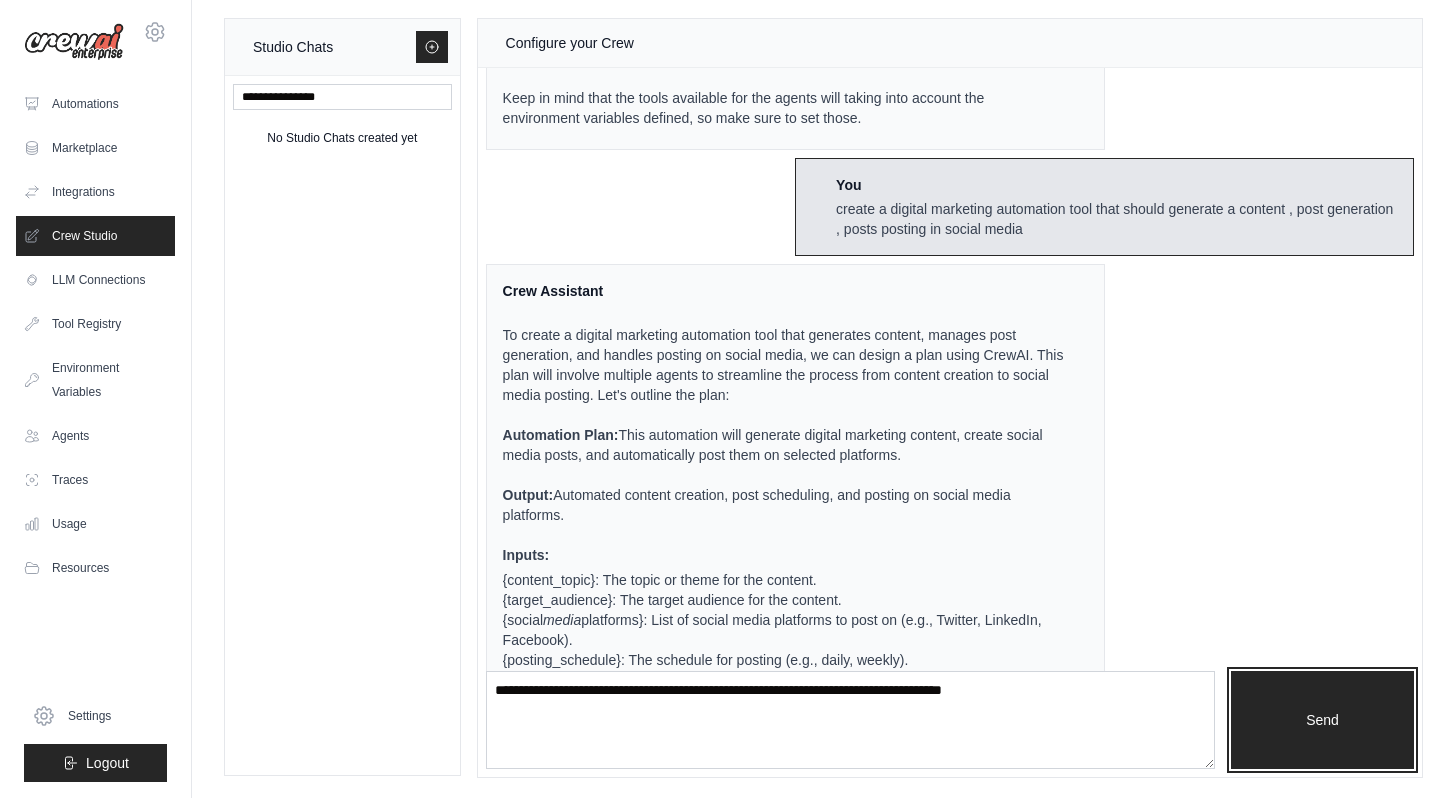 scroll, scrollTop: 118, scrollLeft: 0, axis: vertical 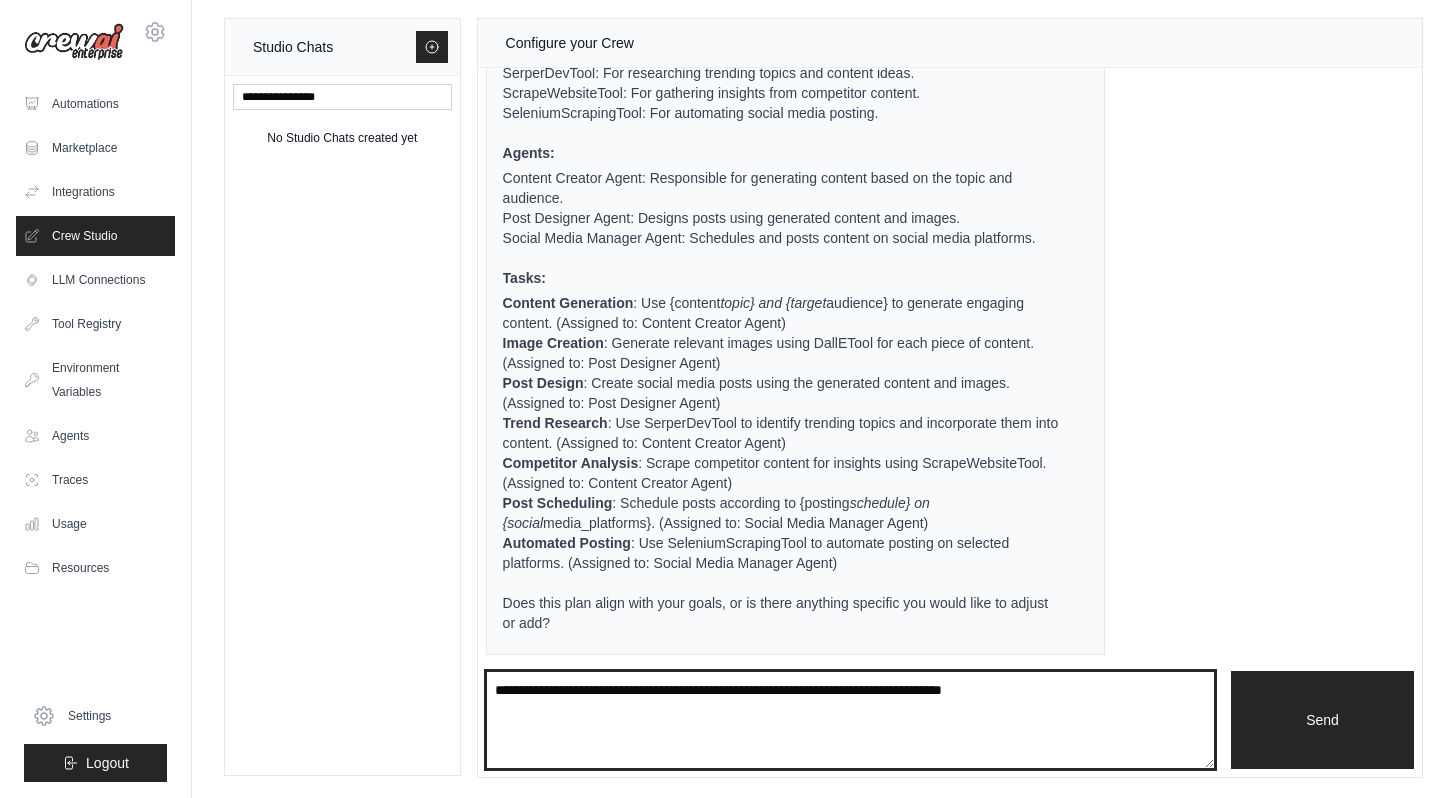click at bounding box center [851, 720] 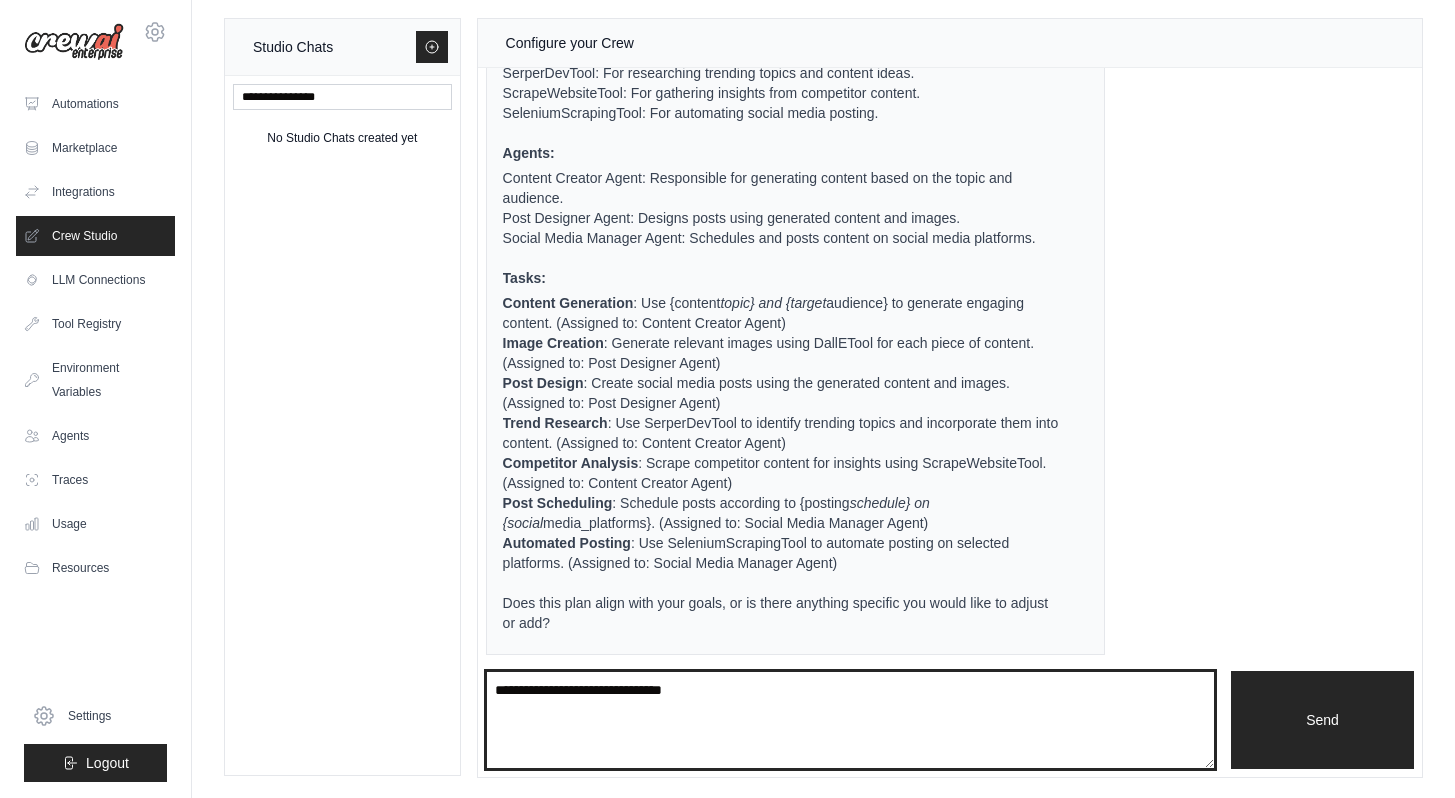 type on "**********" 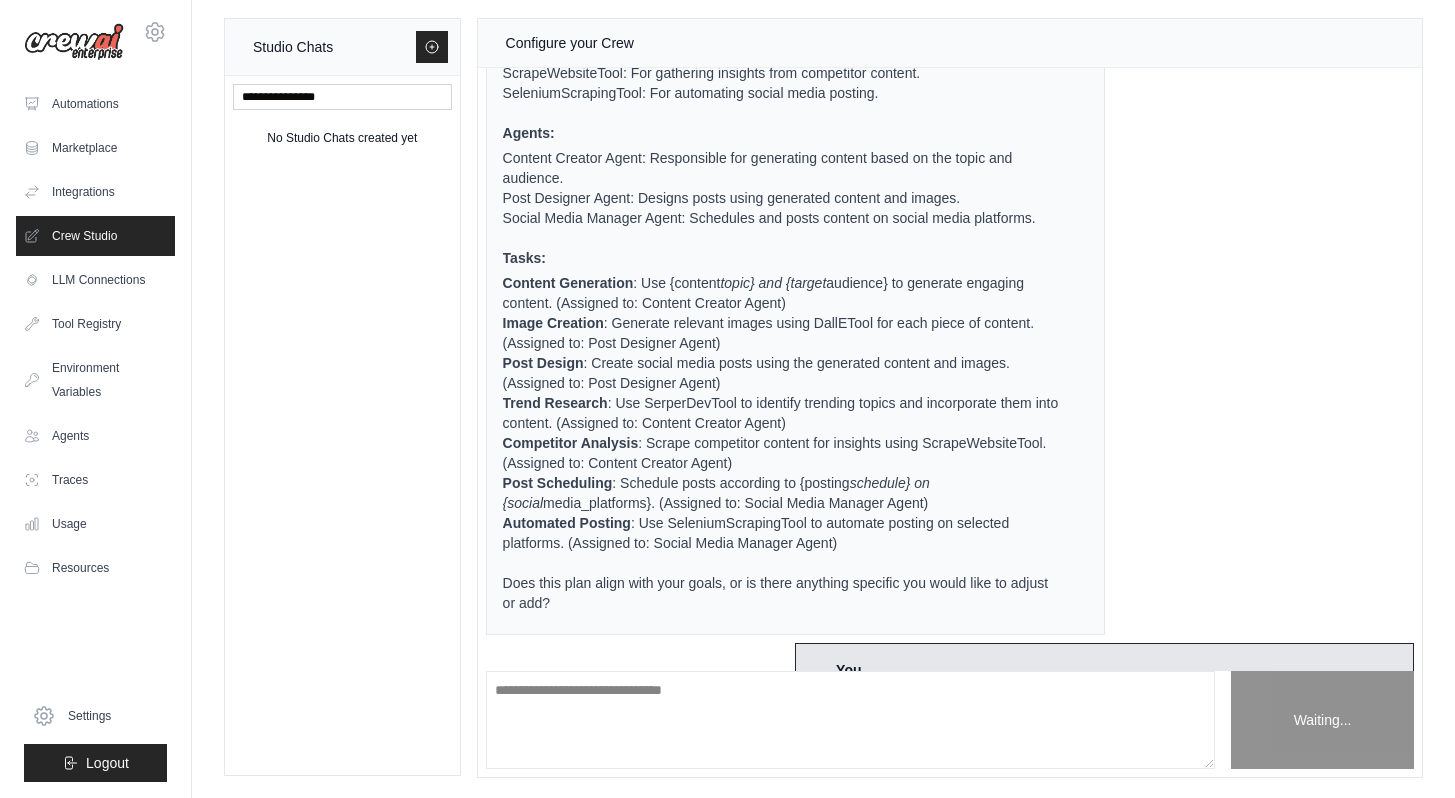 scroll, scrollTop: 939, scrollLeft: 0, axis: vertical 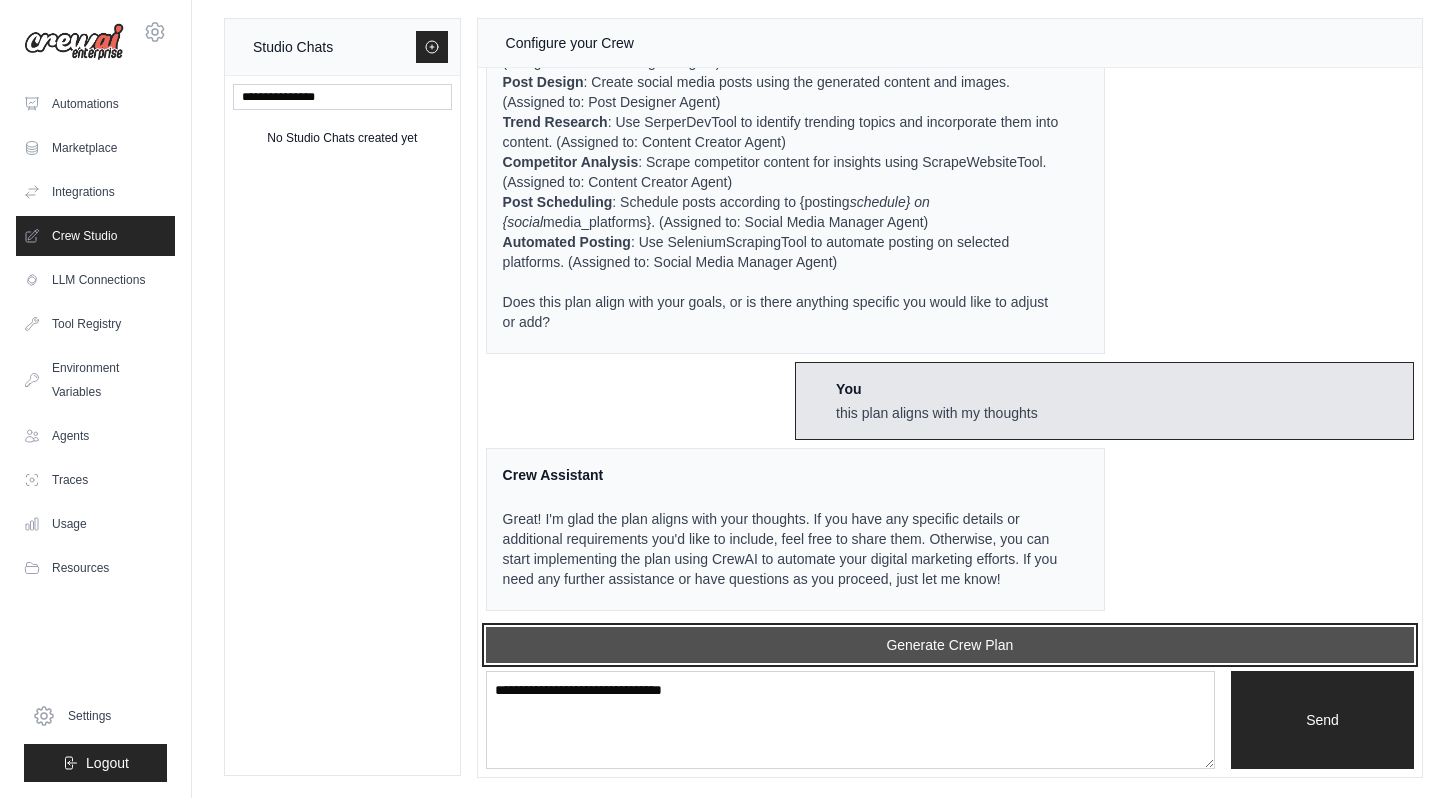 click on "Generate Crew Plan" at bounding box center [950, 645] 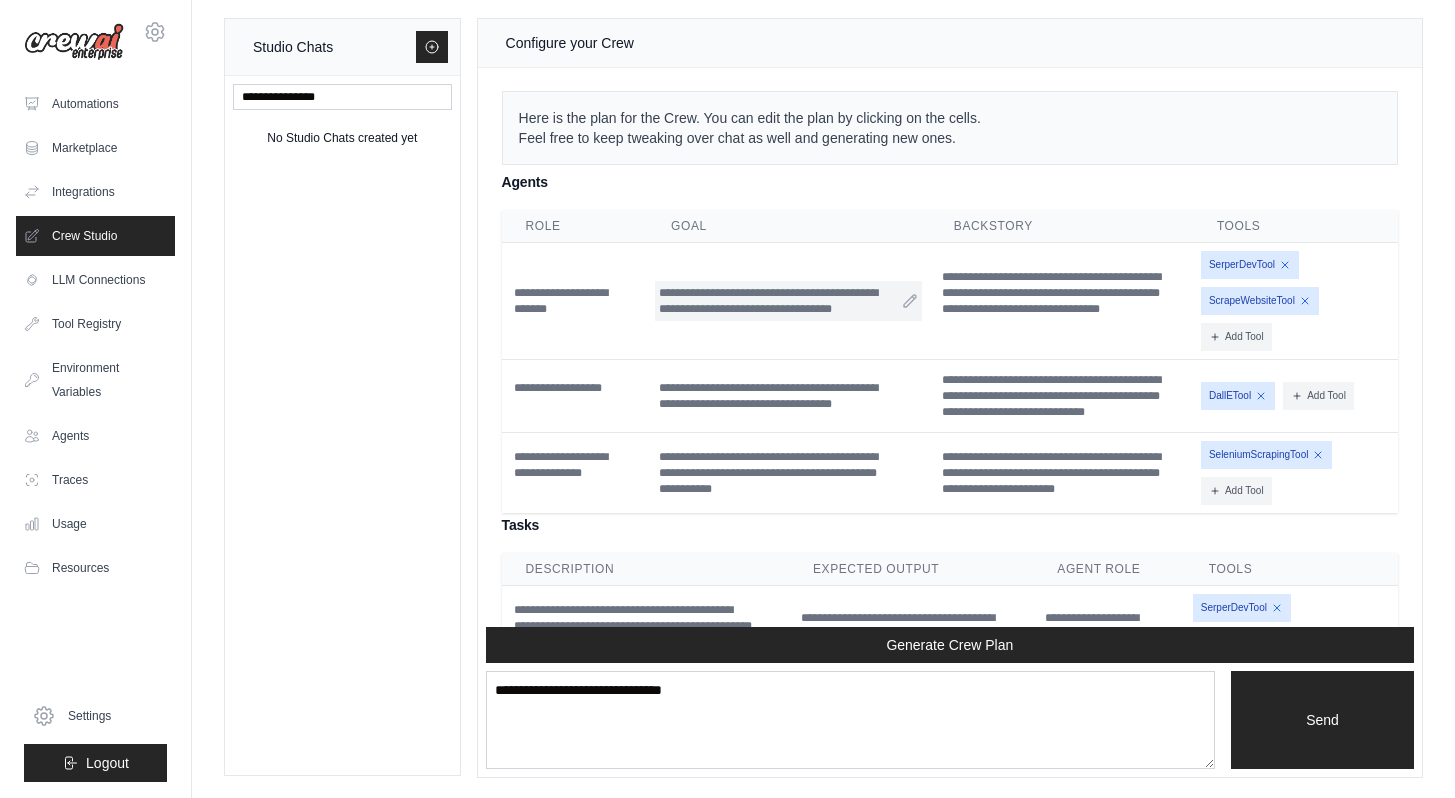 scroll, scrollTop: 1695, scrollLeft: 0, axis: vertical 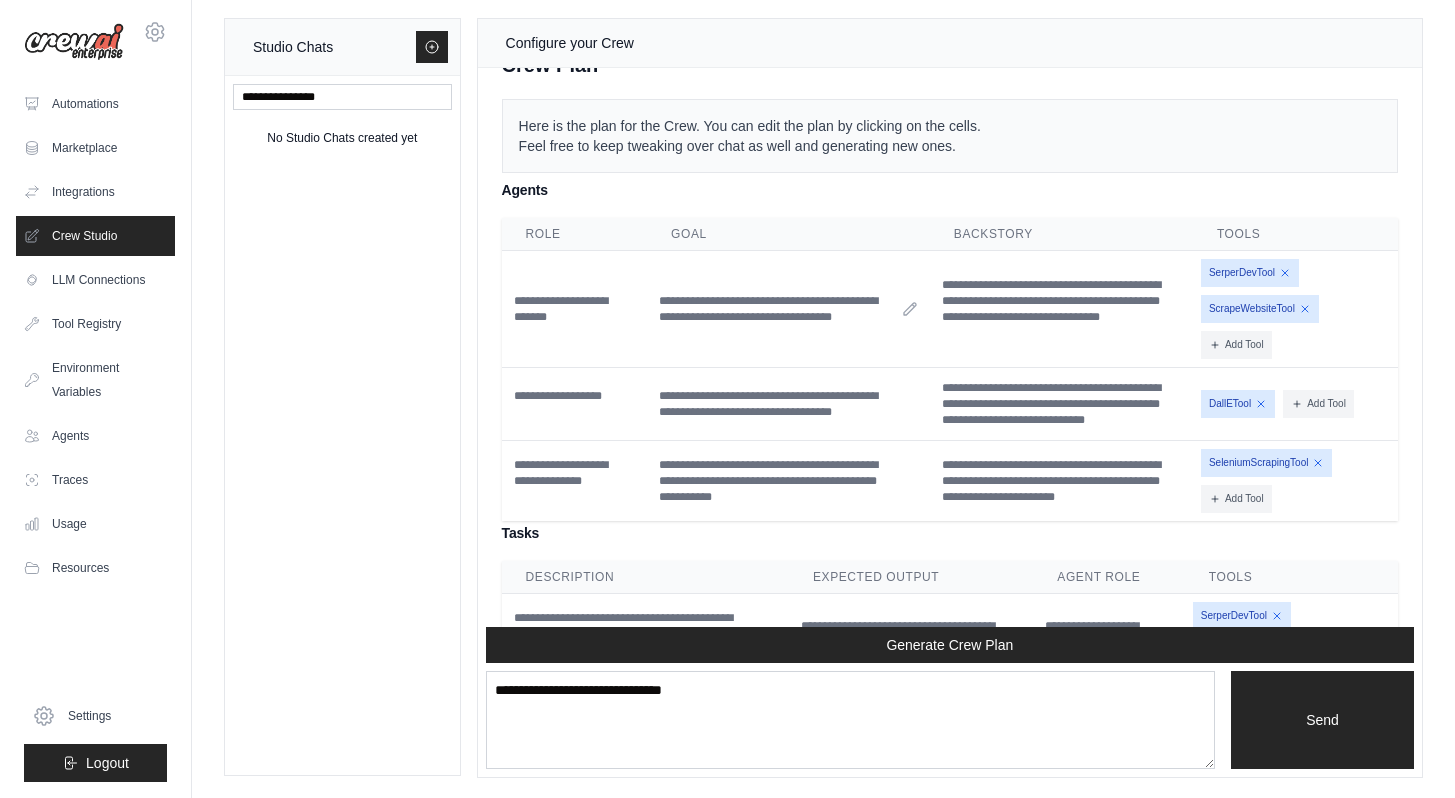 click 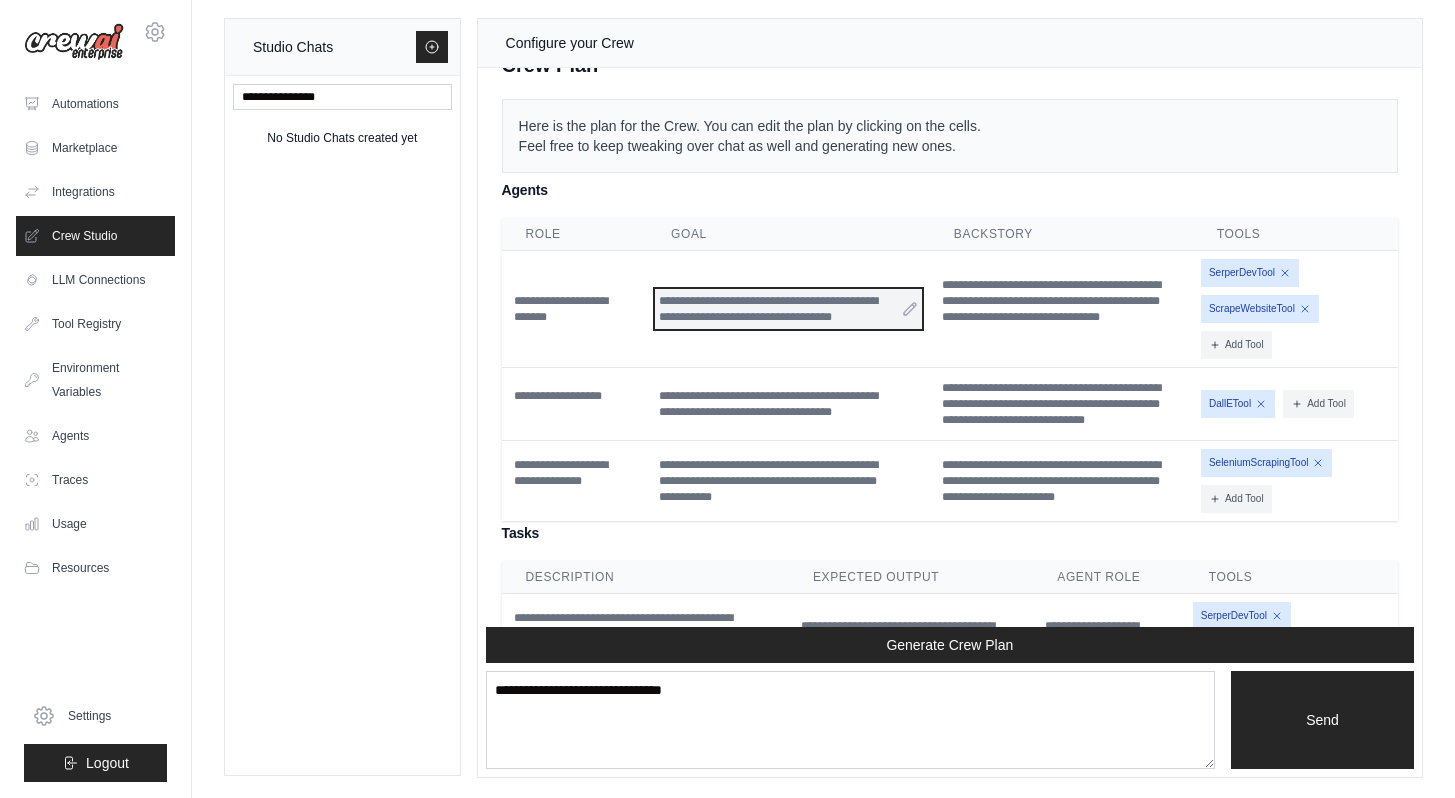 click on "**********" at bounding box center [788, 309] 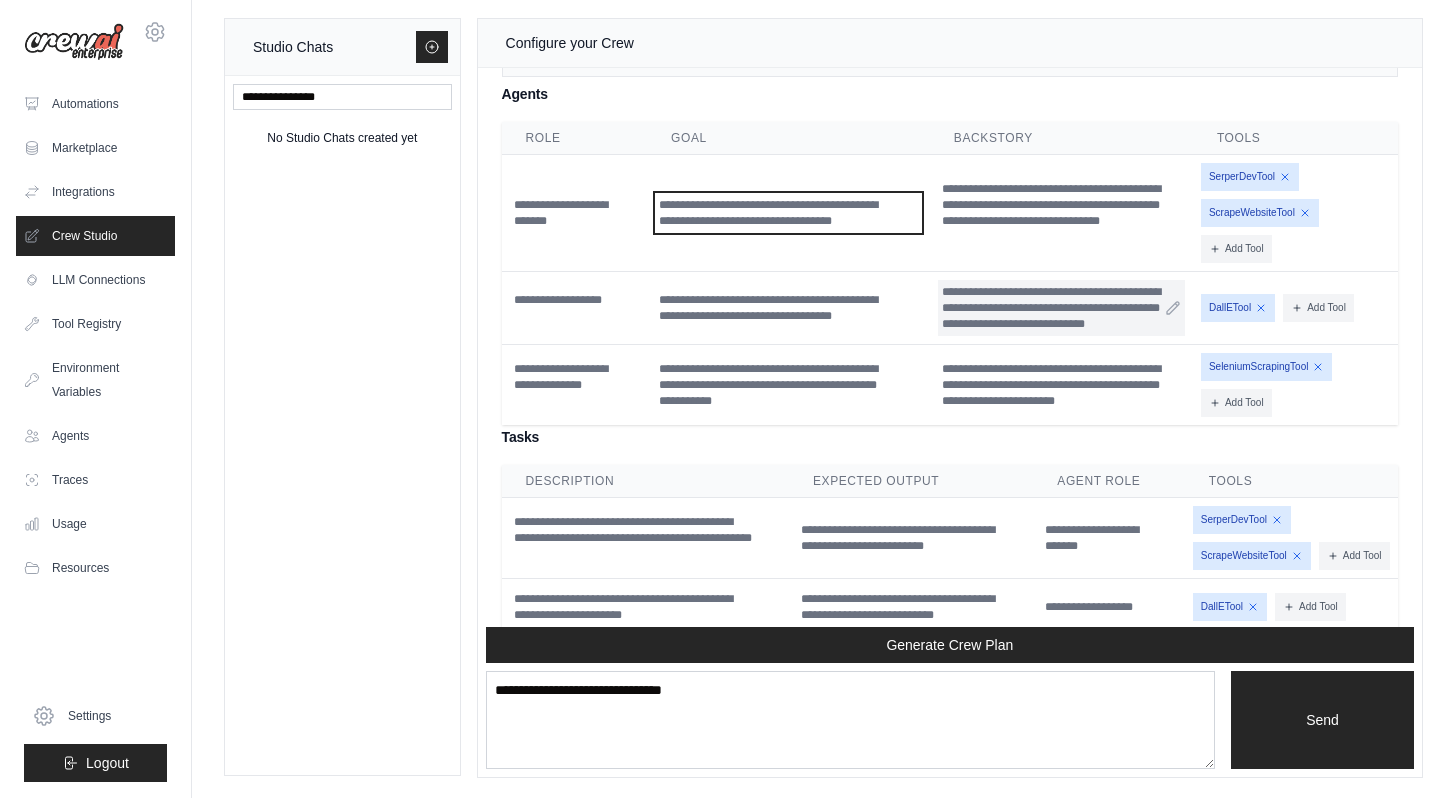 scroll, scrollTop: 1795, scrollLeft: 0, axis: vertical 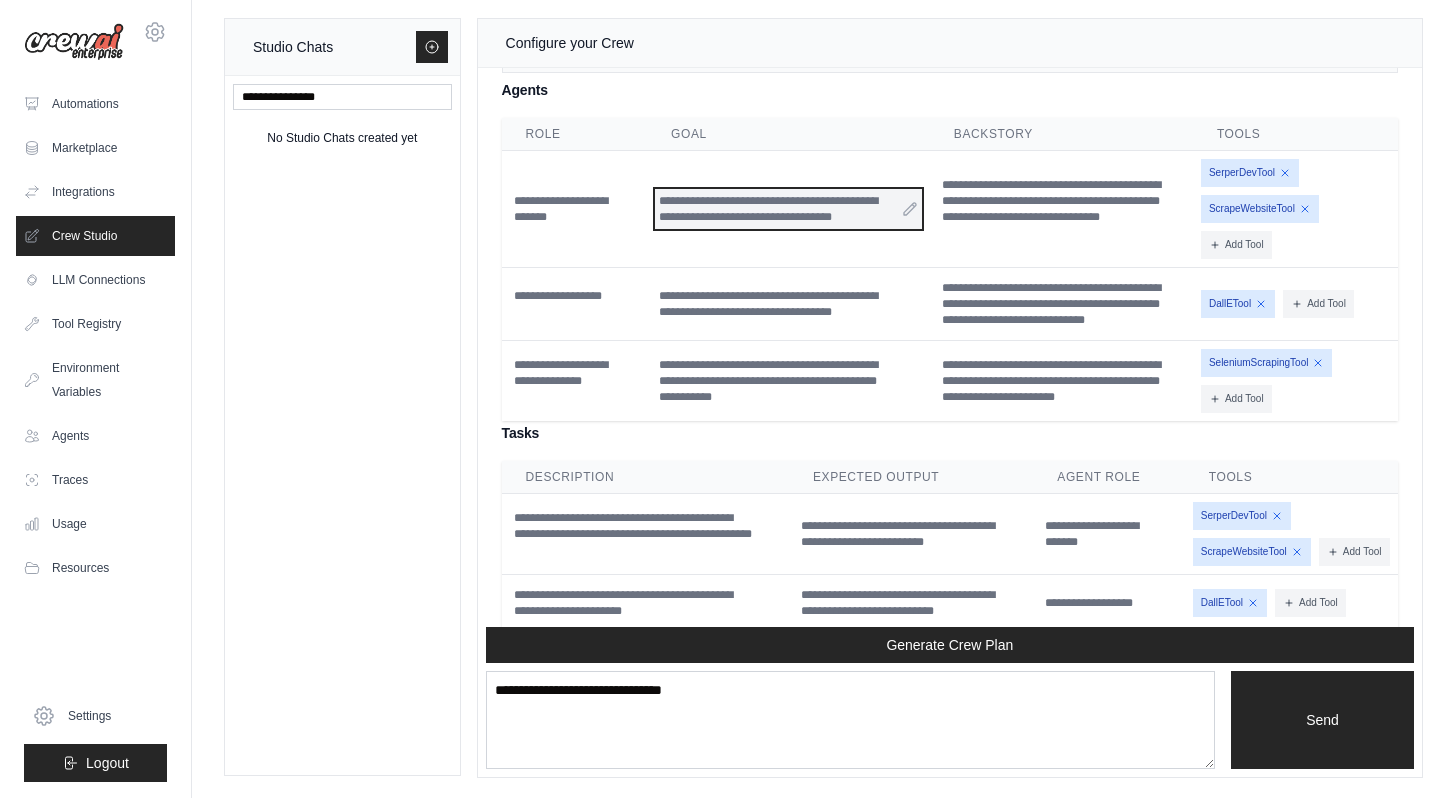 click on "**********" at bounding box center [788, 209] 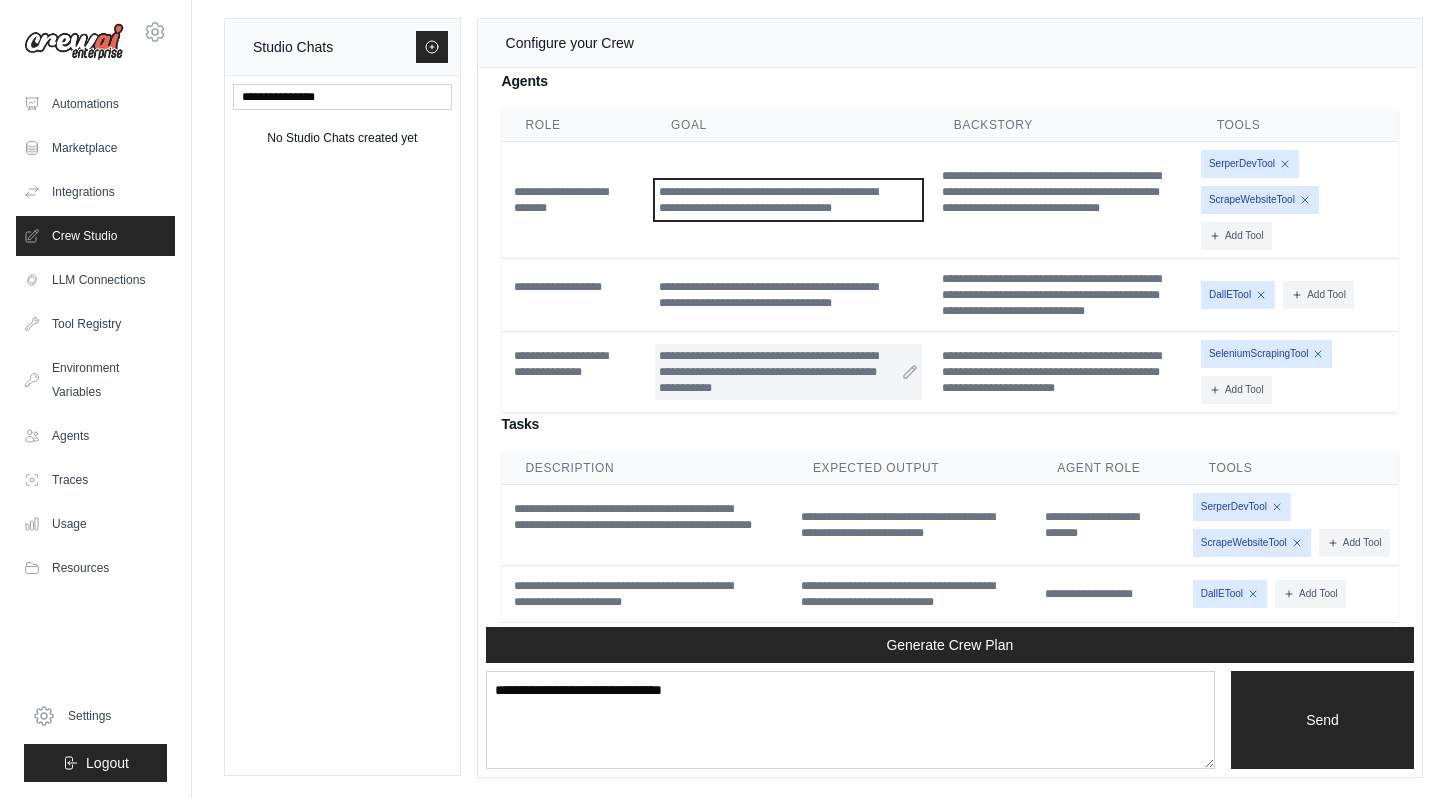 scroll, scrollTop: 1806, scrollLeft: 0, axis: vertical 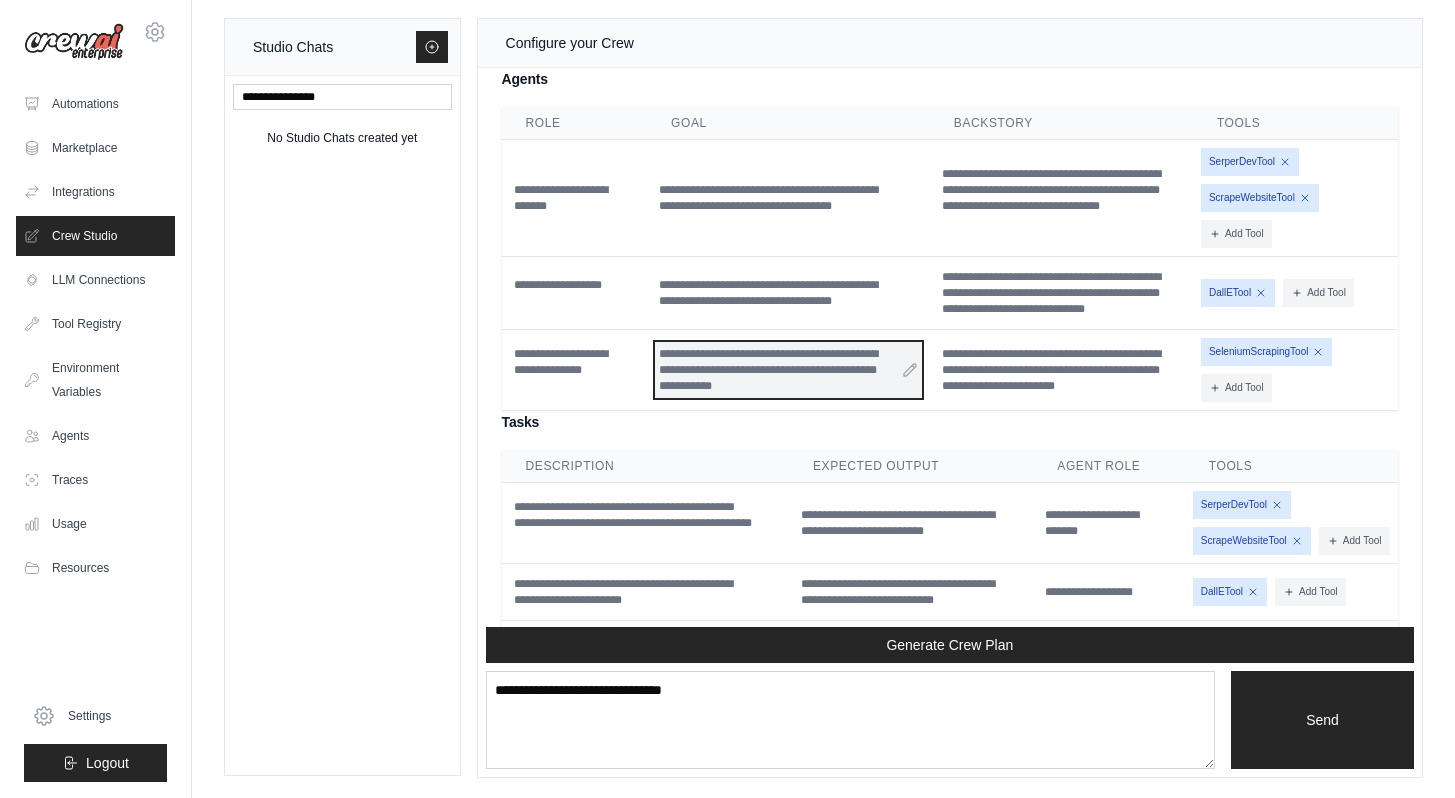 click on "**********" at bounding box center (788, 370) 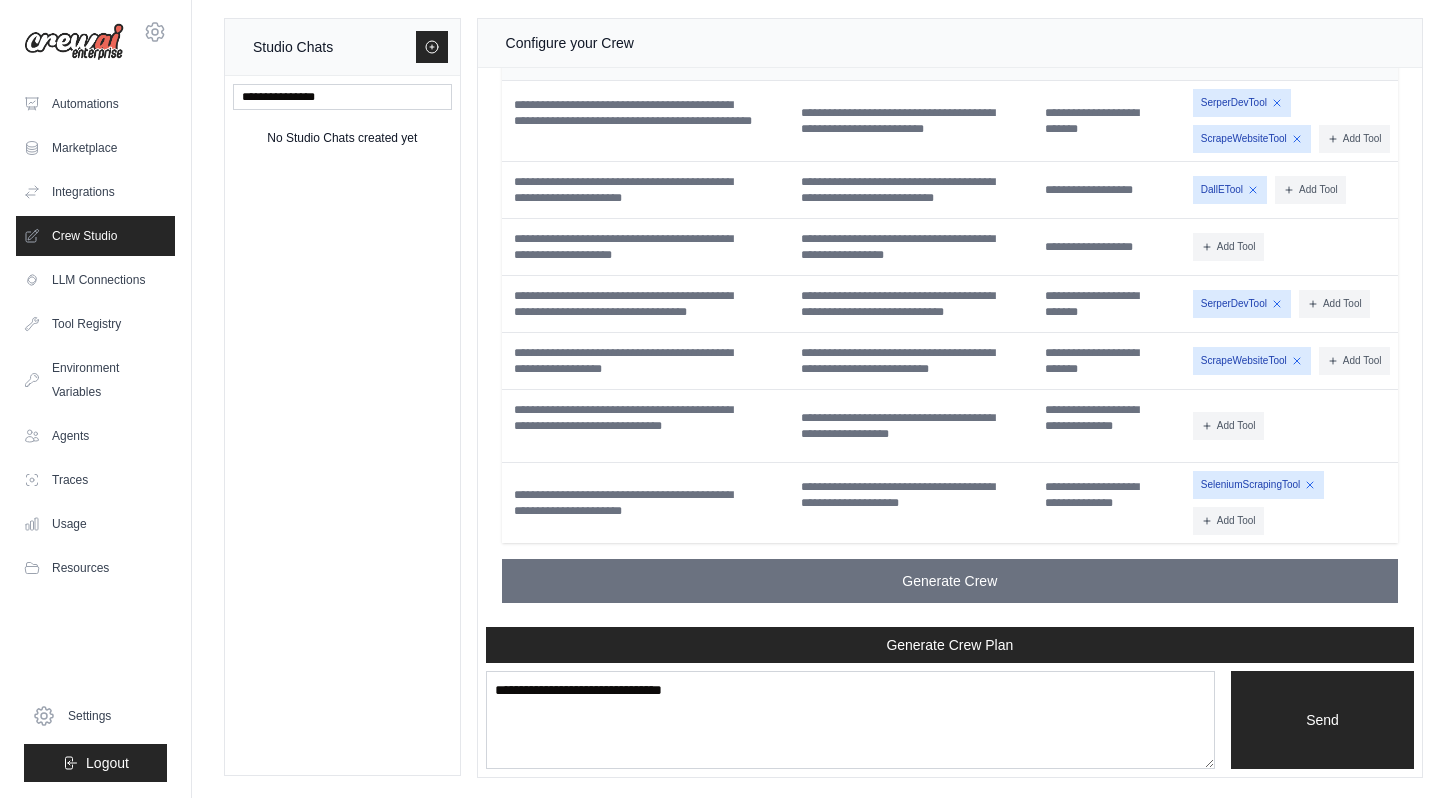 scroll, scrollTop: 2288, scrollLeft: 0, axis: vertical 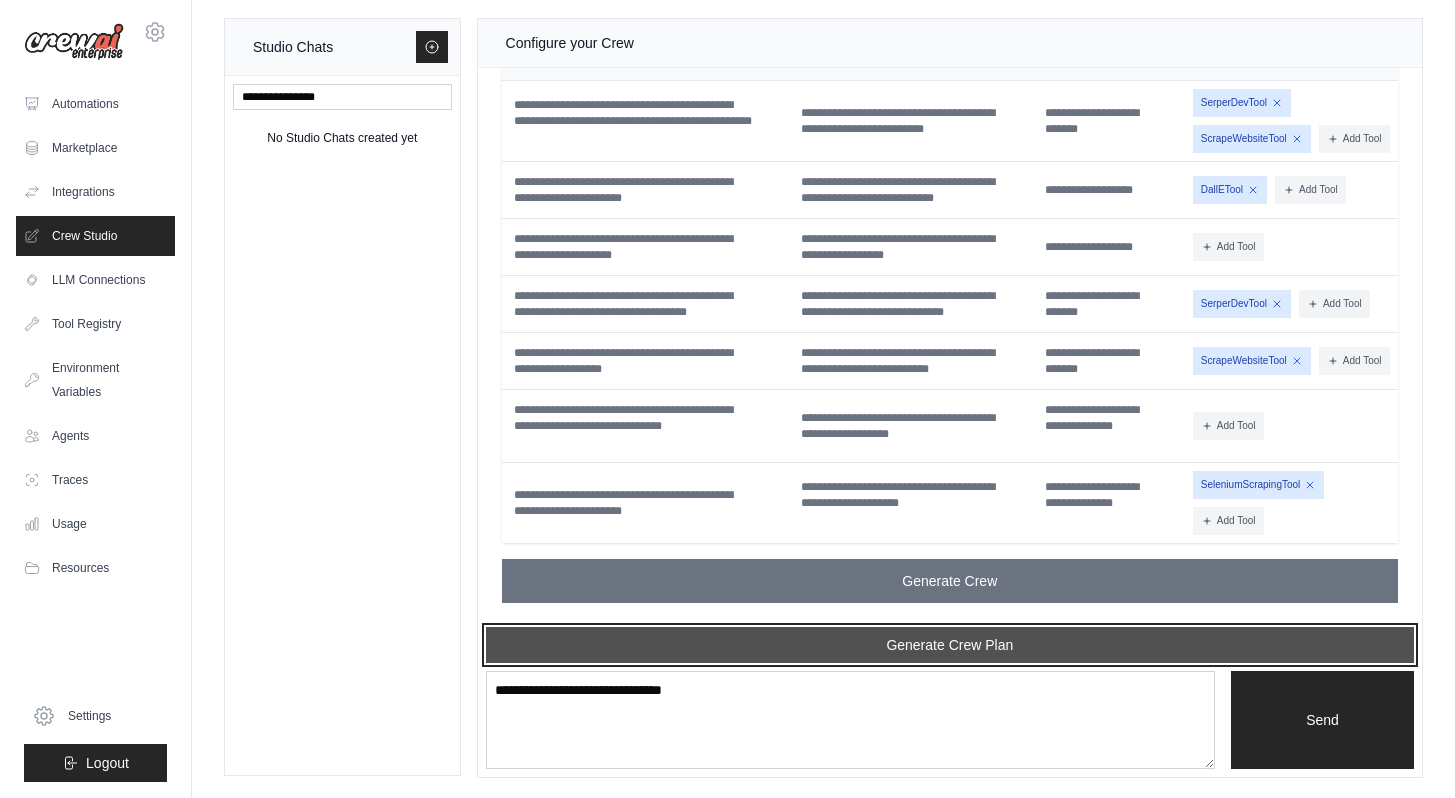 click on "Generate Crew Plan" at bounding box center (950, 645) 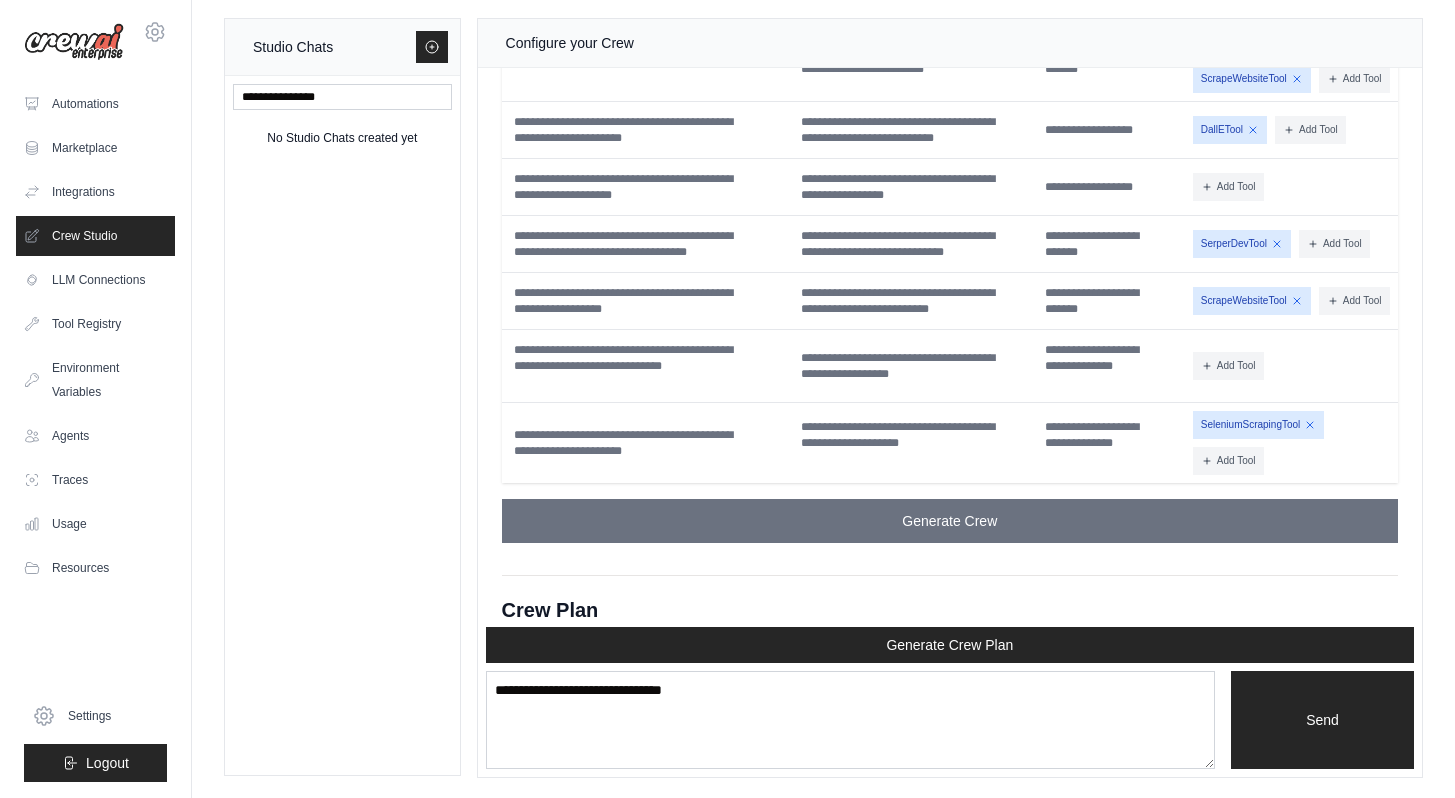 scroll, scrollTop: 3474, scrollLeft: 0, axis: vertical 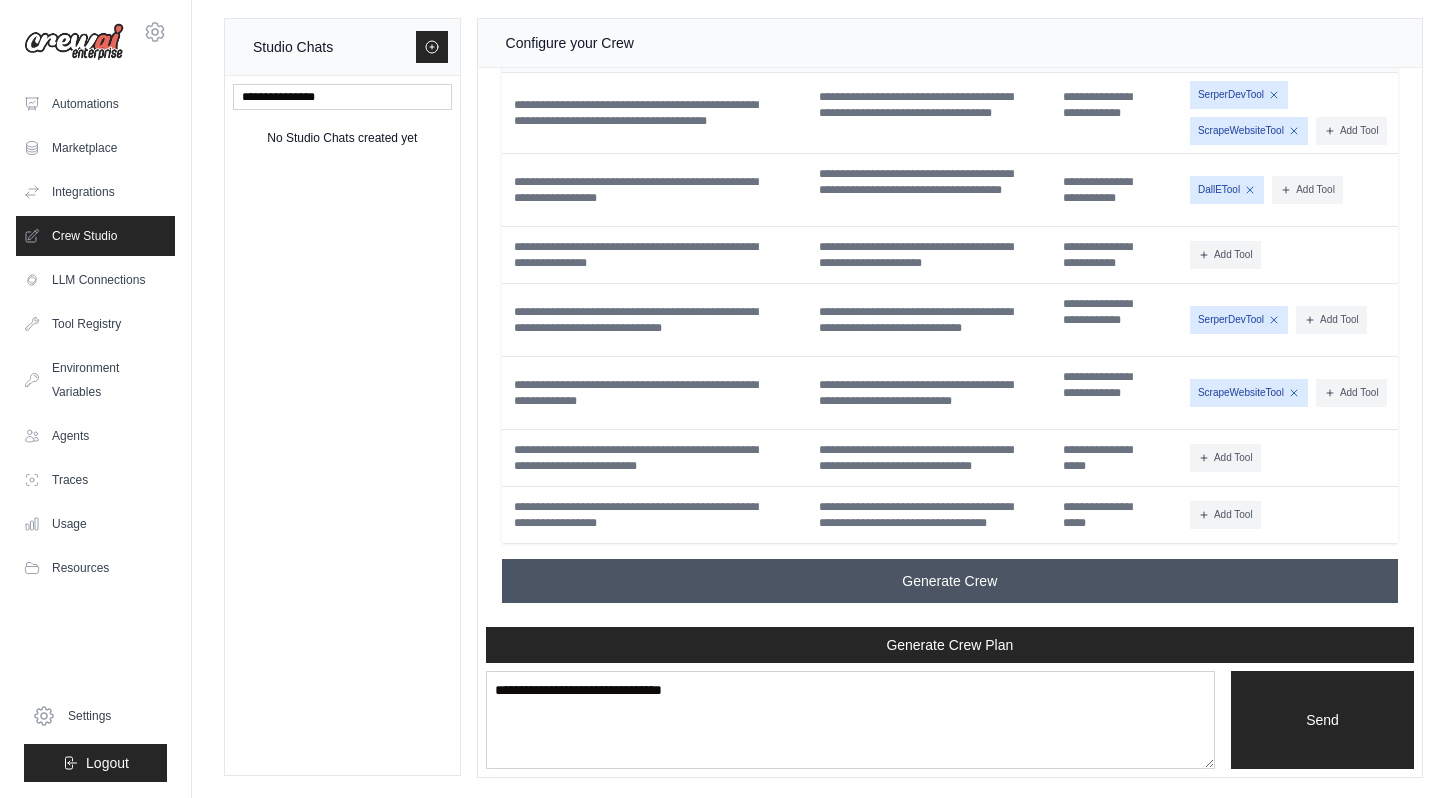 click on "Generate Crew" at bounding box center [949, 581] 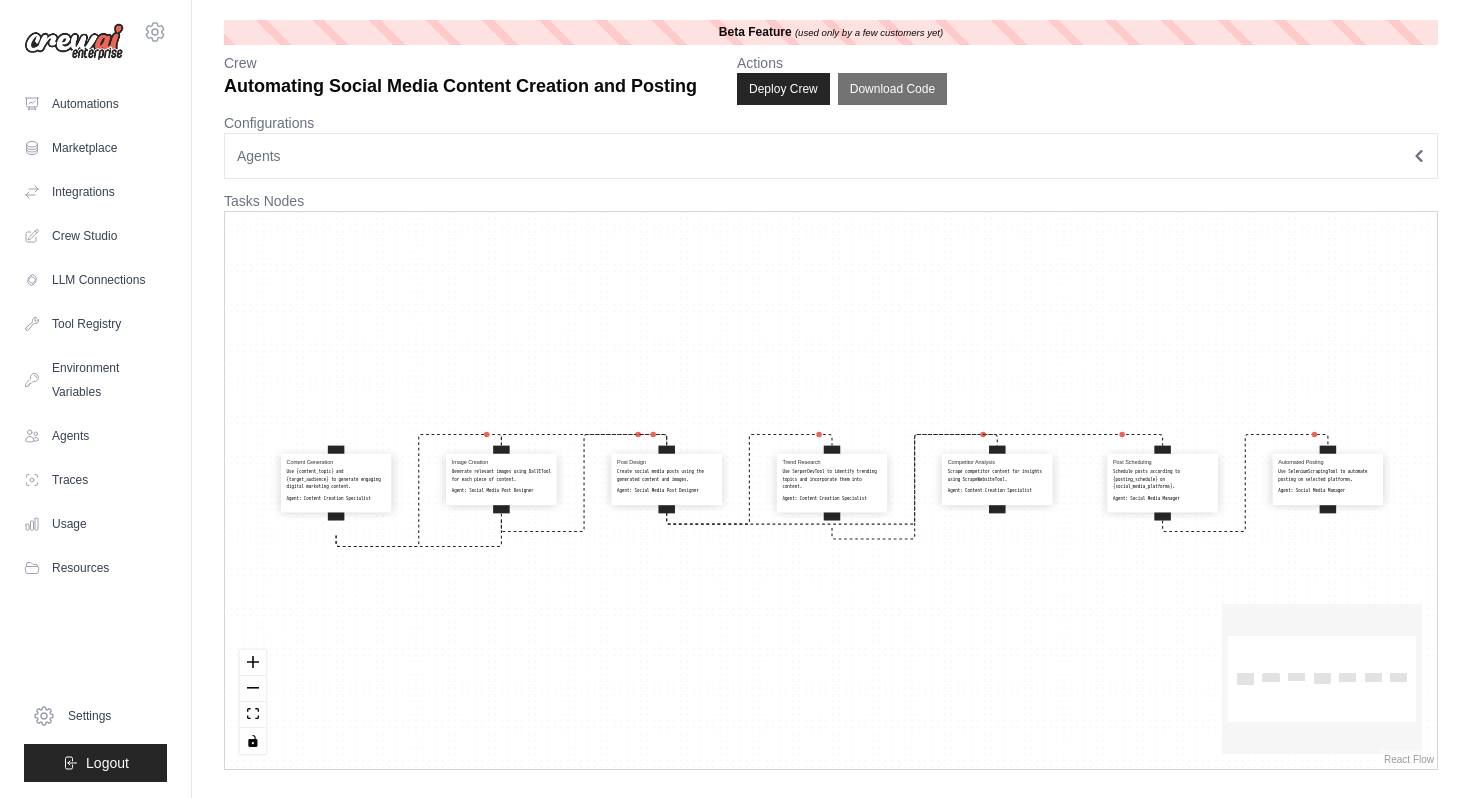 scroll, scrollTop: 0, scrollLeft: 0, axis: both 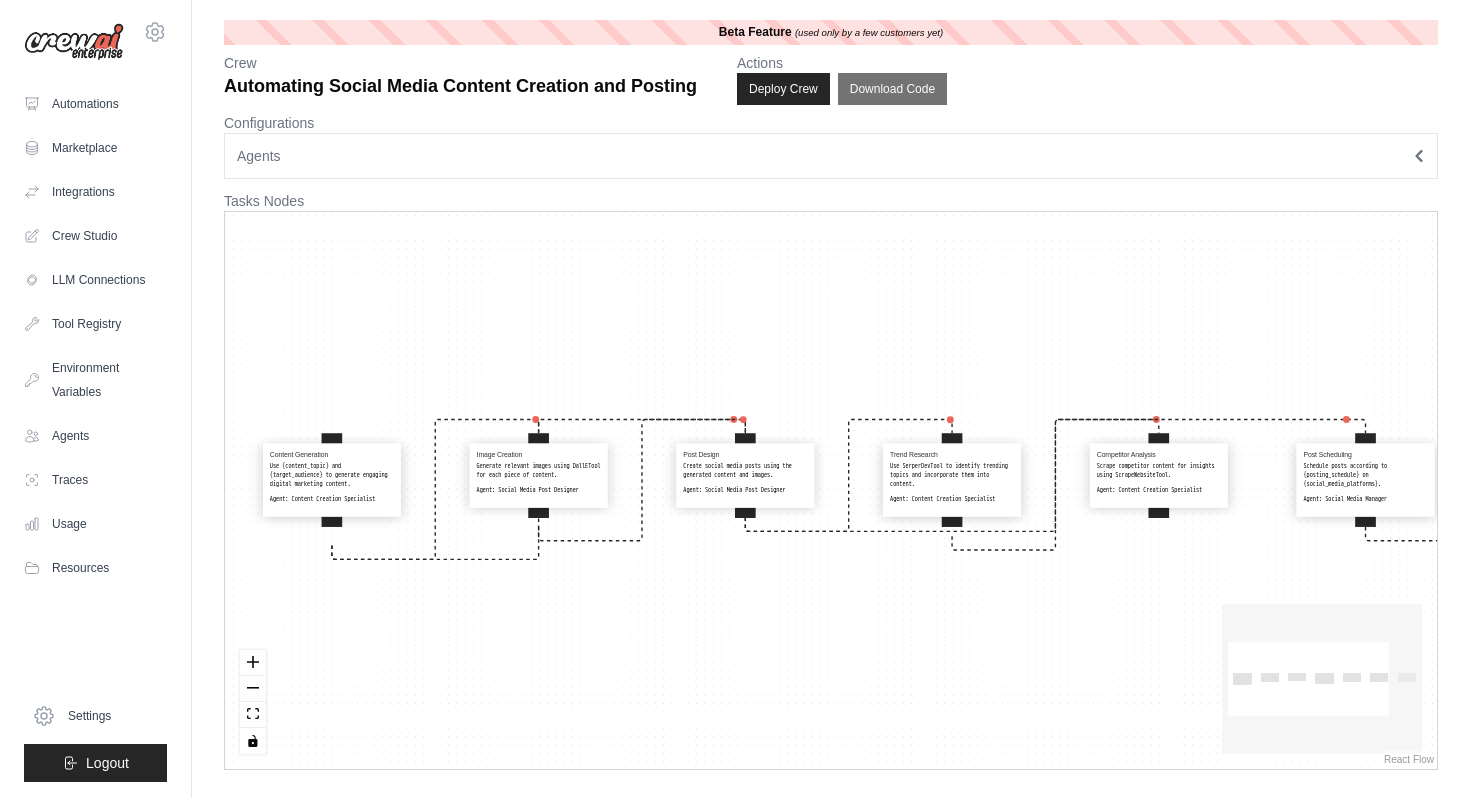 click on "**********" at bounding box center (831, 395) 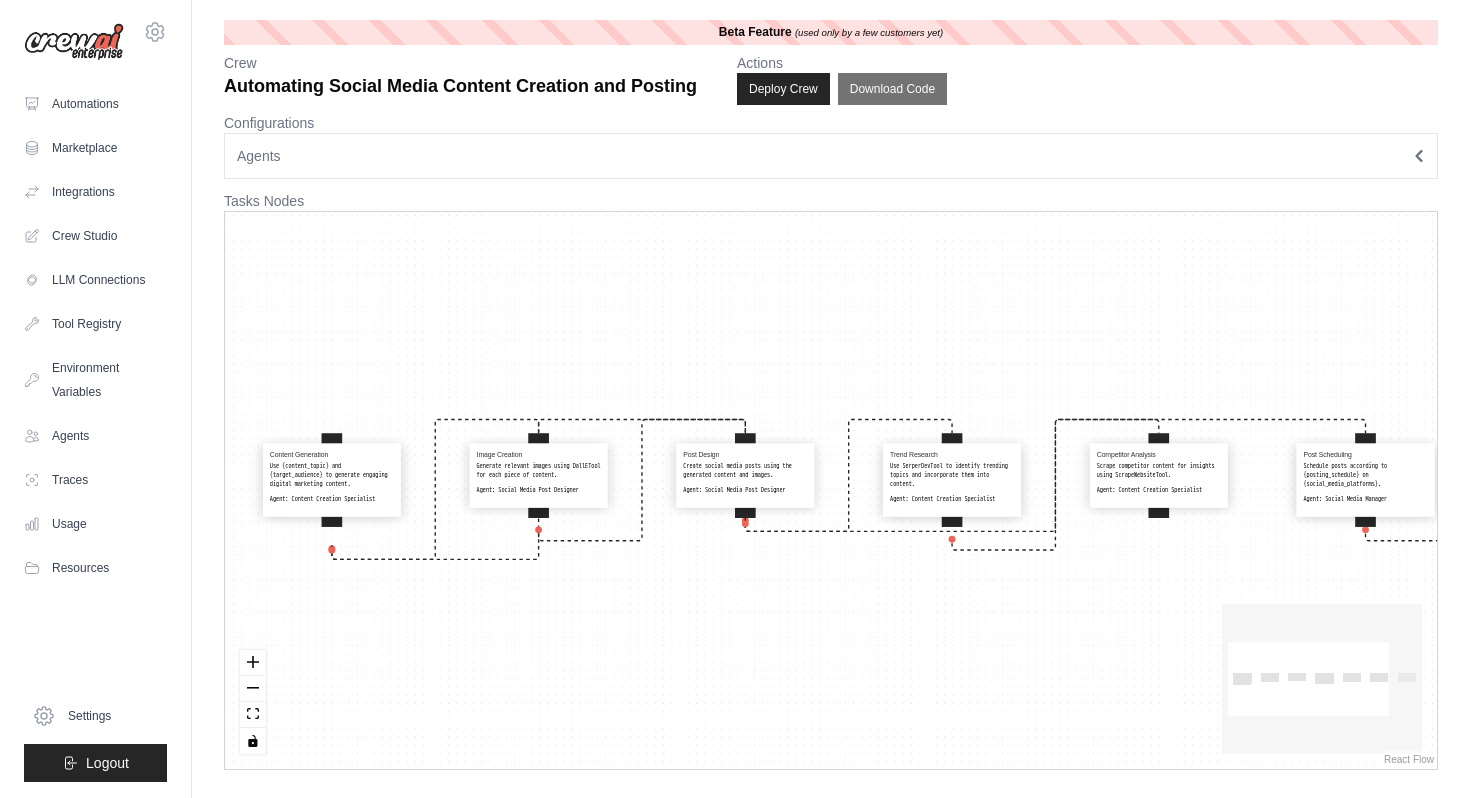 click on "Agents" at bounding box center [831, 156] 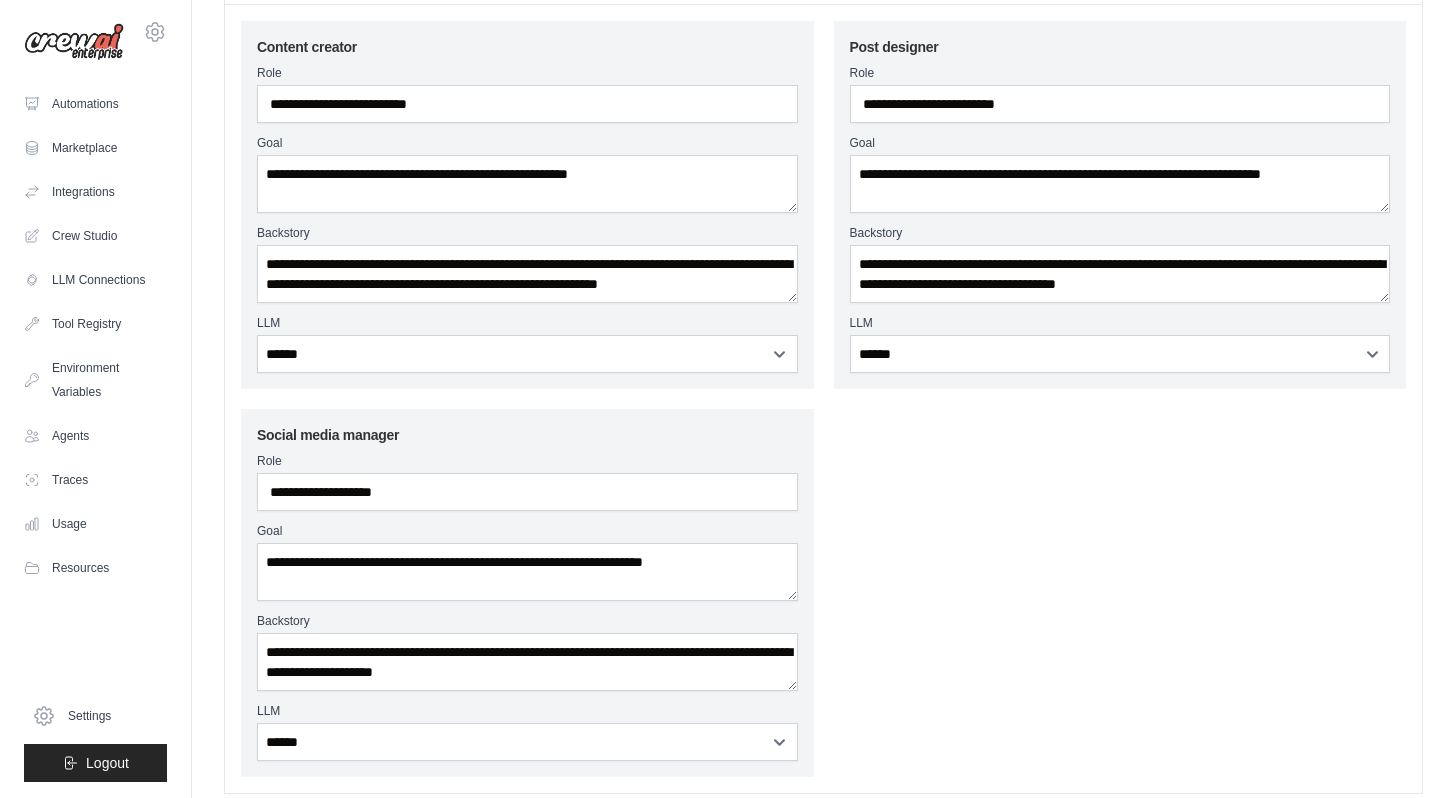 scroll, scrollTop: 177, scrollLeft: 0, axis: vertical 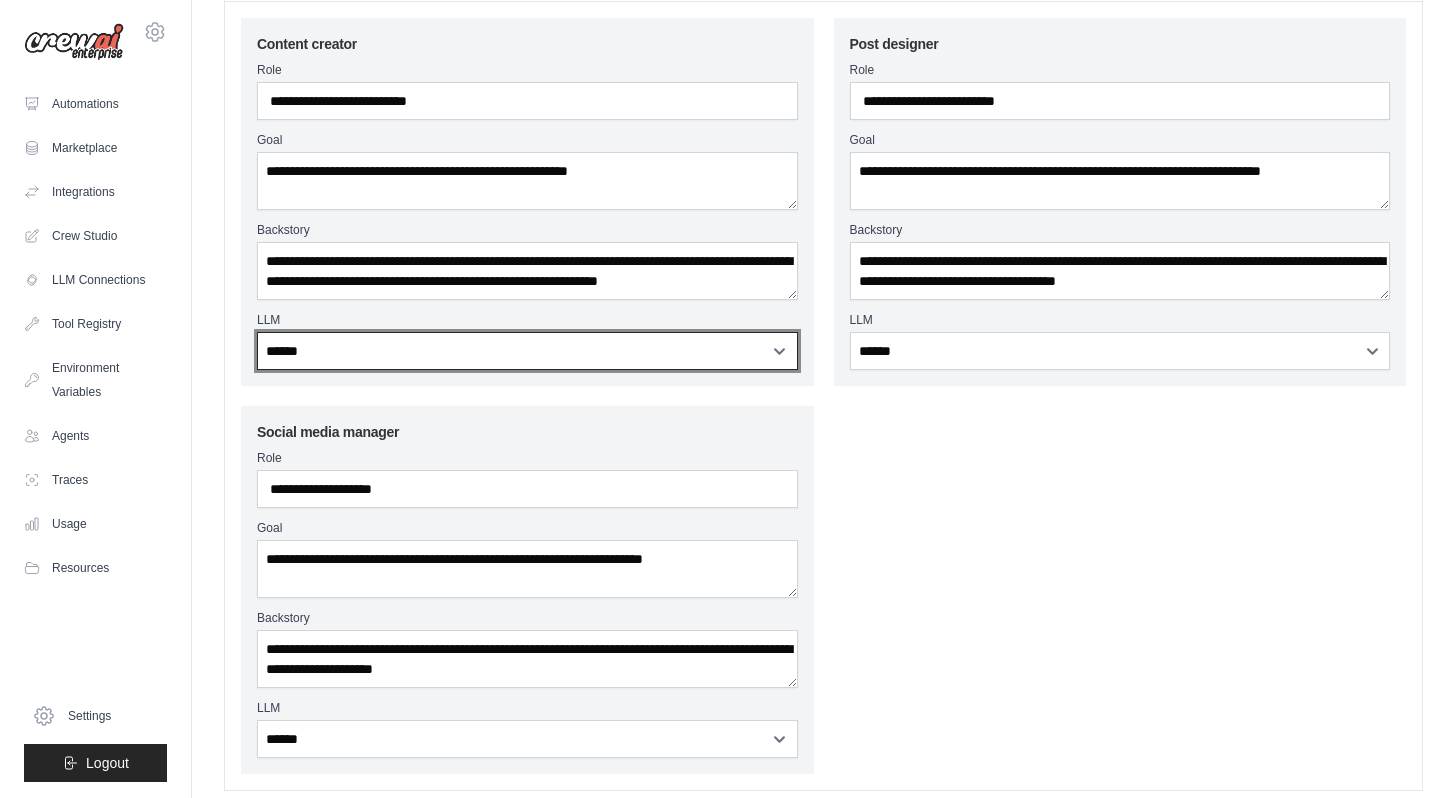 click on "**********" at bounding box center (527, 351) 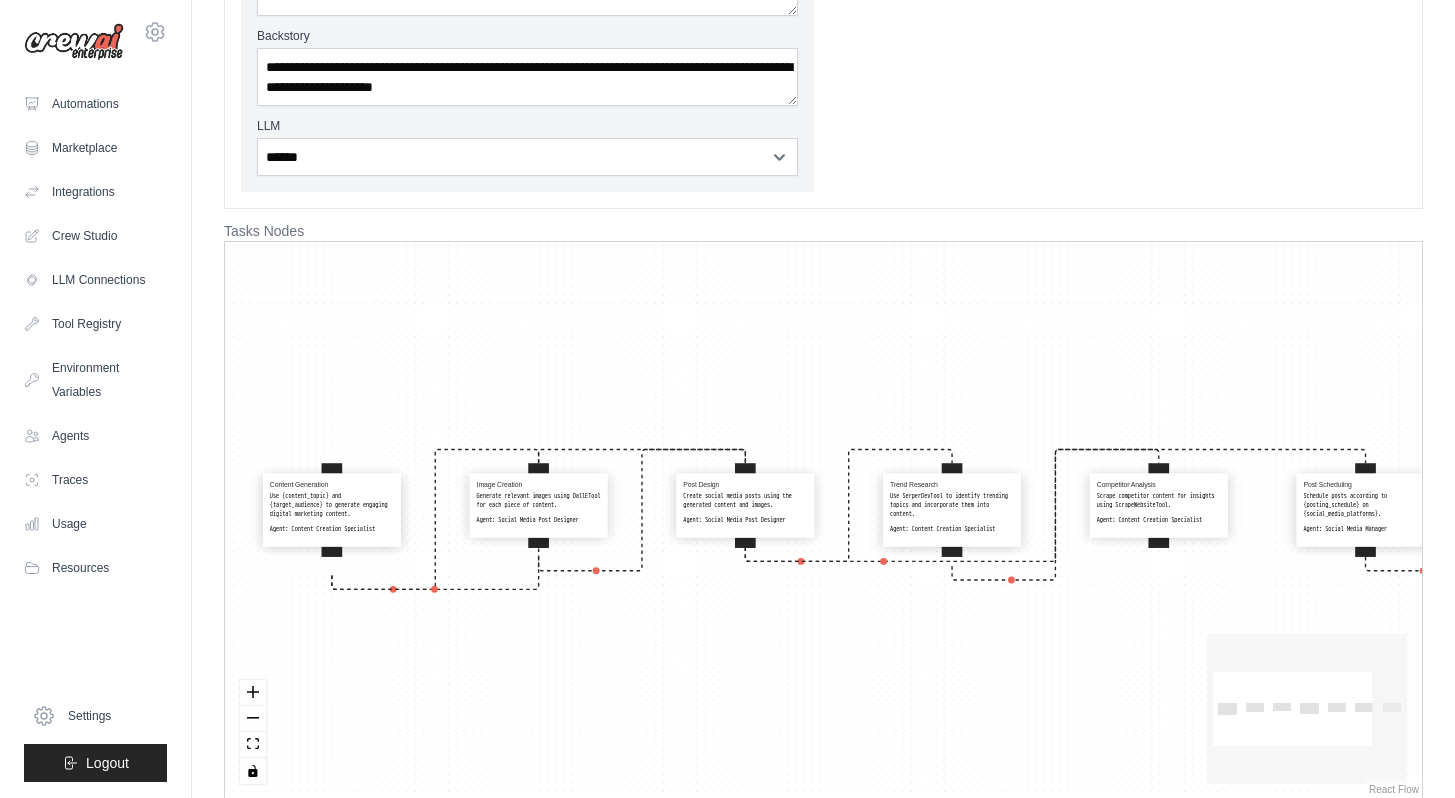 scroll, scrollTop: 780, scrollLeft: 0, axis: vertical 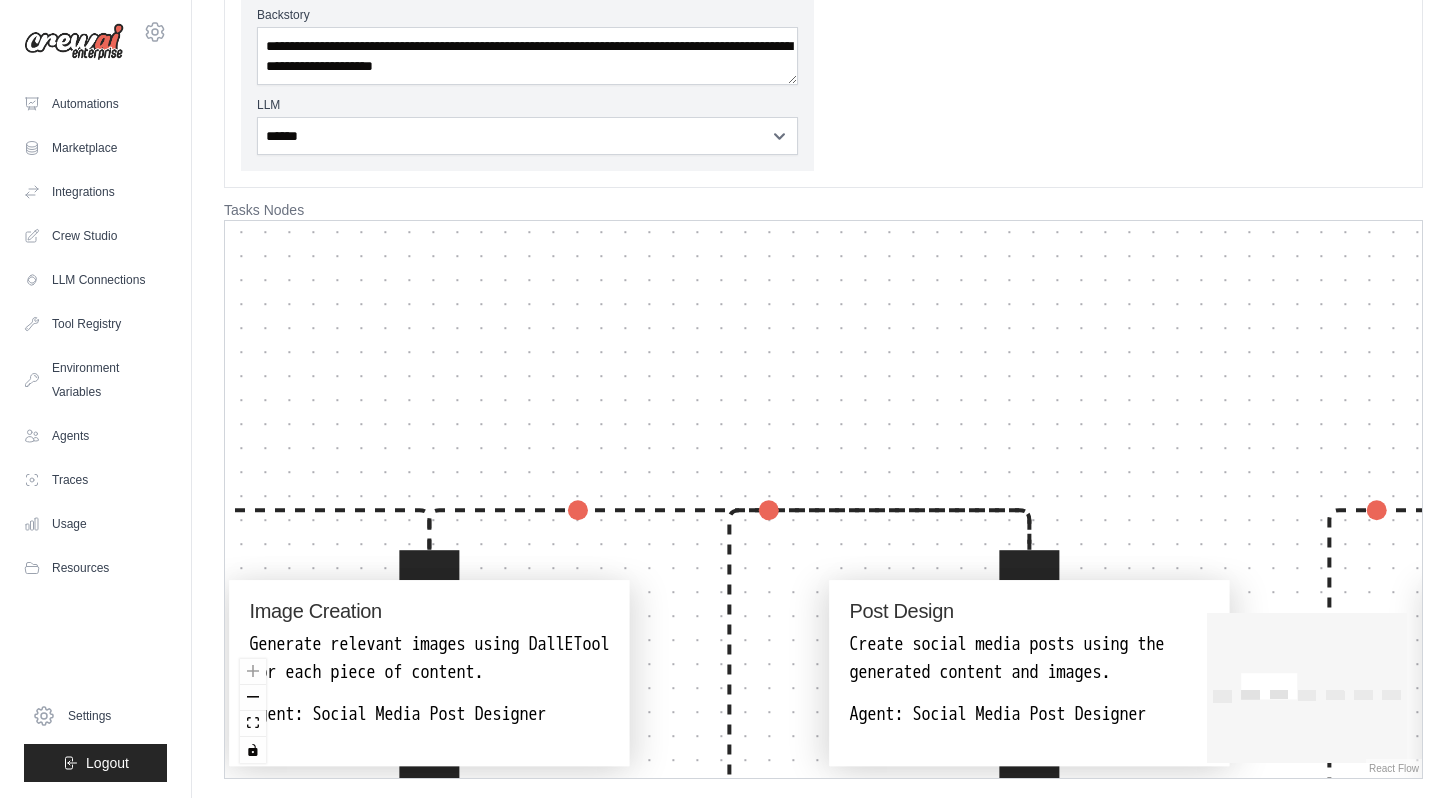 drag, startPoint x: 639, startPoint y: 458, endPoint x: 899, endPoint y: 377, distance: 272.32516 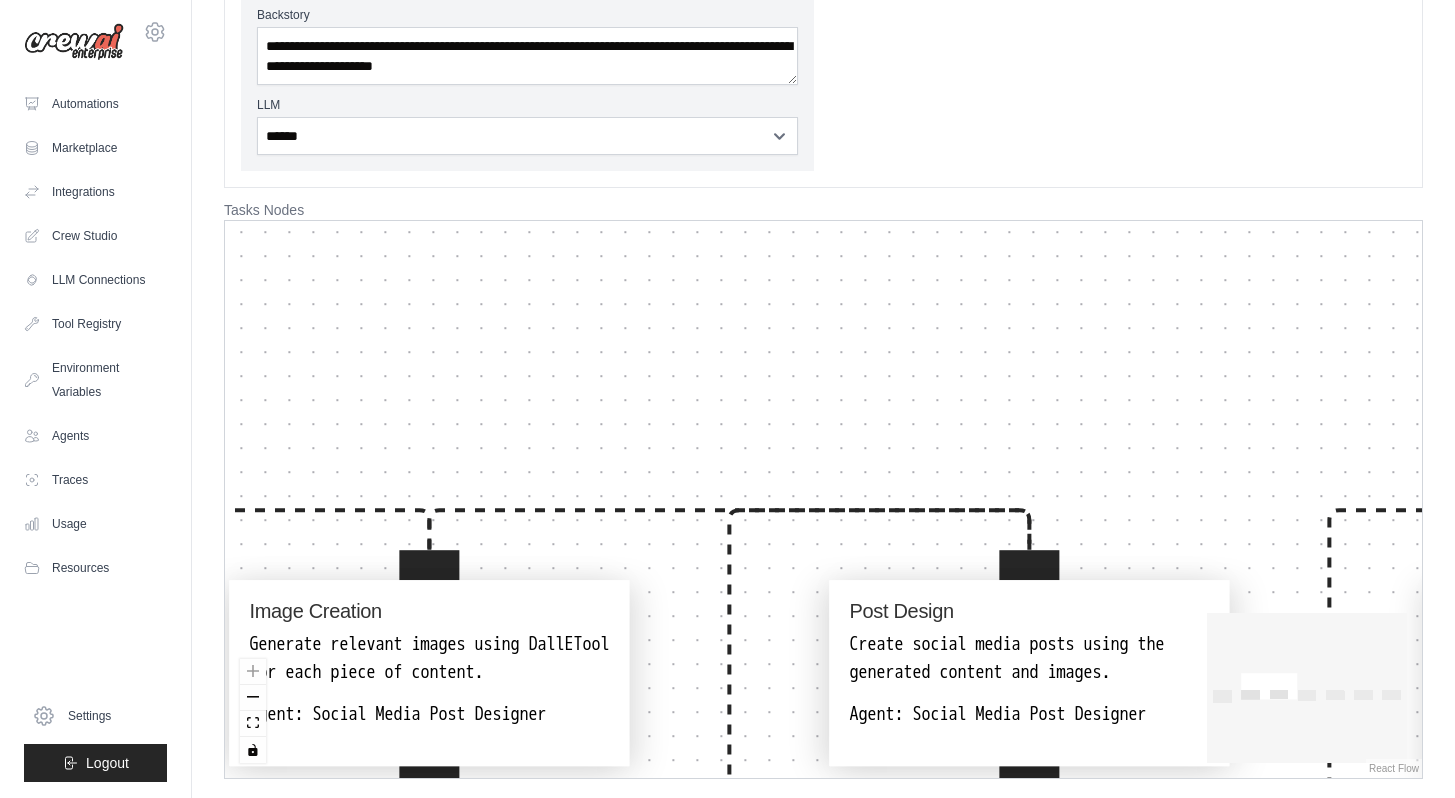 click on "Content Generation Use {content_topic} and {target_audience} to generate engaging digital marketing content. Agent:   Content Creation Specialist Image Creation Generate relevant images using DallETool for each piece of content. Agent:   Social Media Post Designer Post Design Create social media posts using the generated content and images. Agent:   Social Media Post Designer Trend Research Use SerperDevTool to identify trending topics and incorporate them into content. Agent:   Content Creation Specialist Competitor Analysis Scrape competitor content for insights using ScrapeWebsiteTool. Agent:   Content Creation Specialist Post Scheduling Schedule posts according to {posting_schedule} on {social_media_platforms}. Agent:   Social Media Manager Automated Posting Use SeleniumScrapingTool to automate posting on selected platforms. Agent:   Social Media Manager" at bounding box center (823, 499) 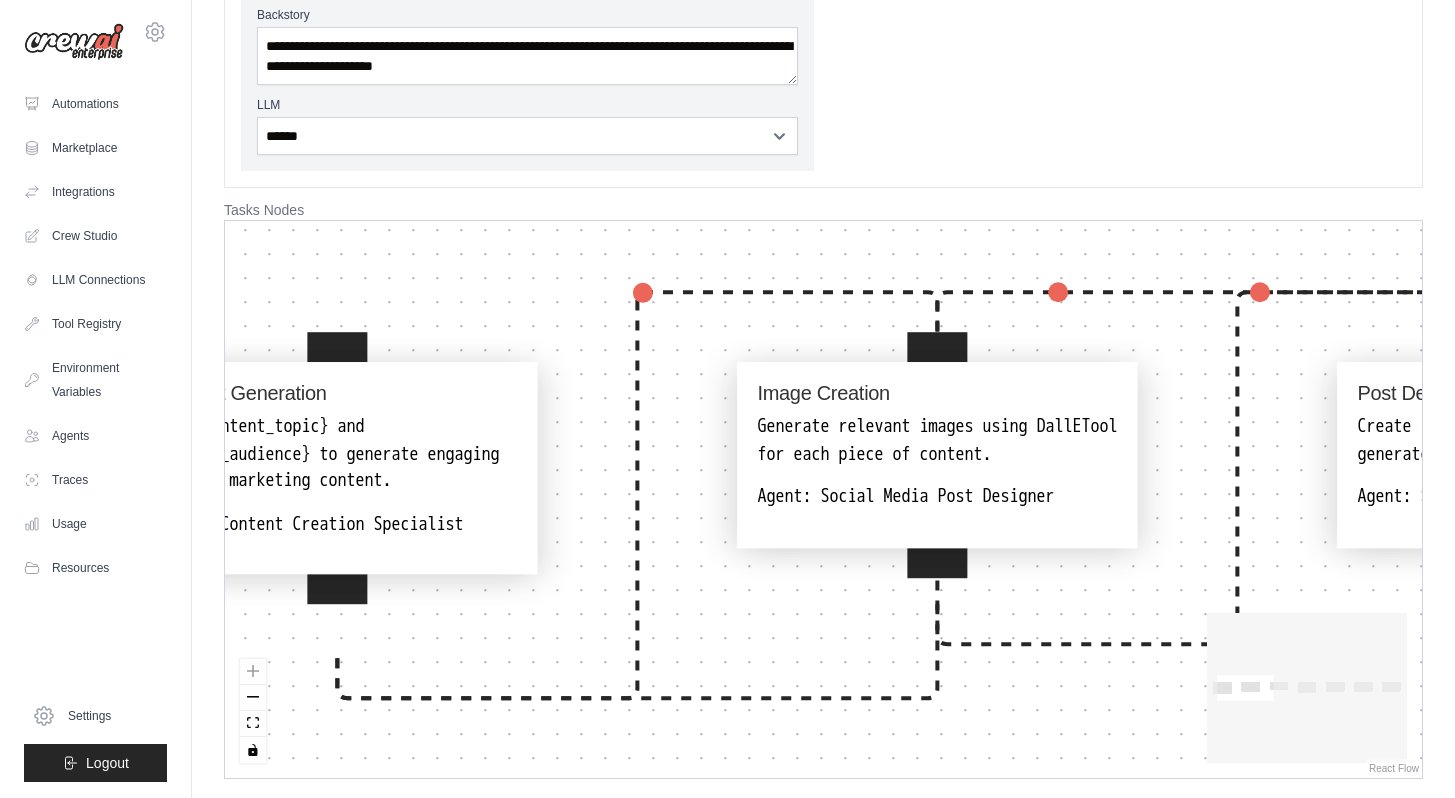 drag, startPoint x: 845, startPoint y: 395, endPoint x: 1278, endPoint y: 161, distance: 492.1839 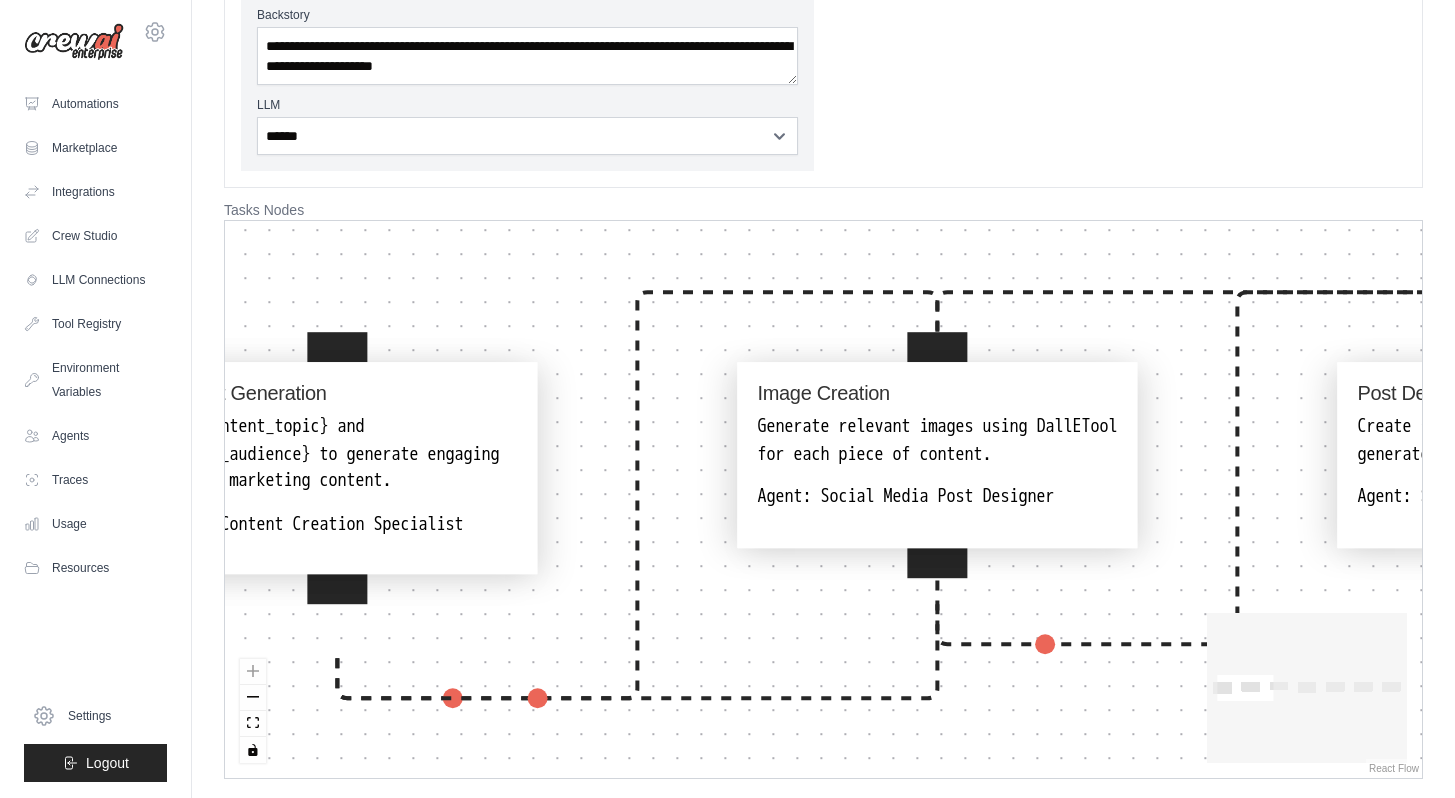 click on "**********" at bounding box center [823, 9] 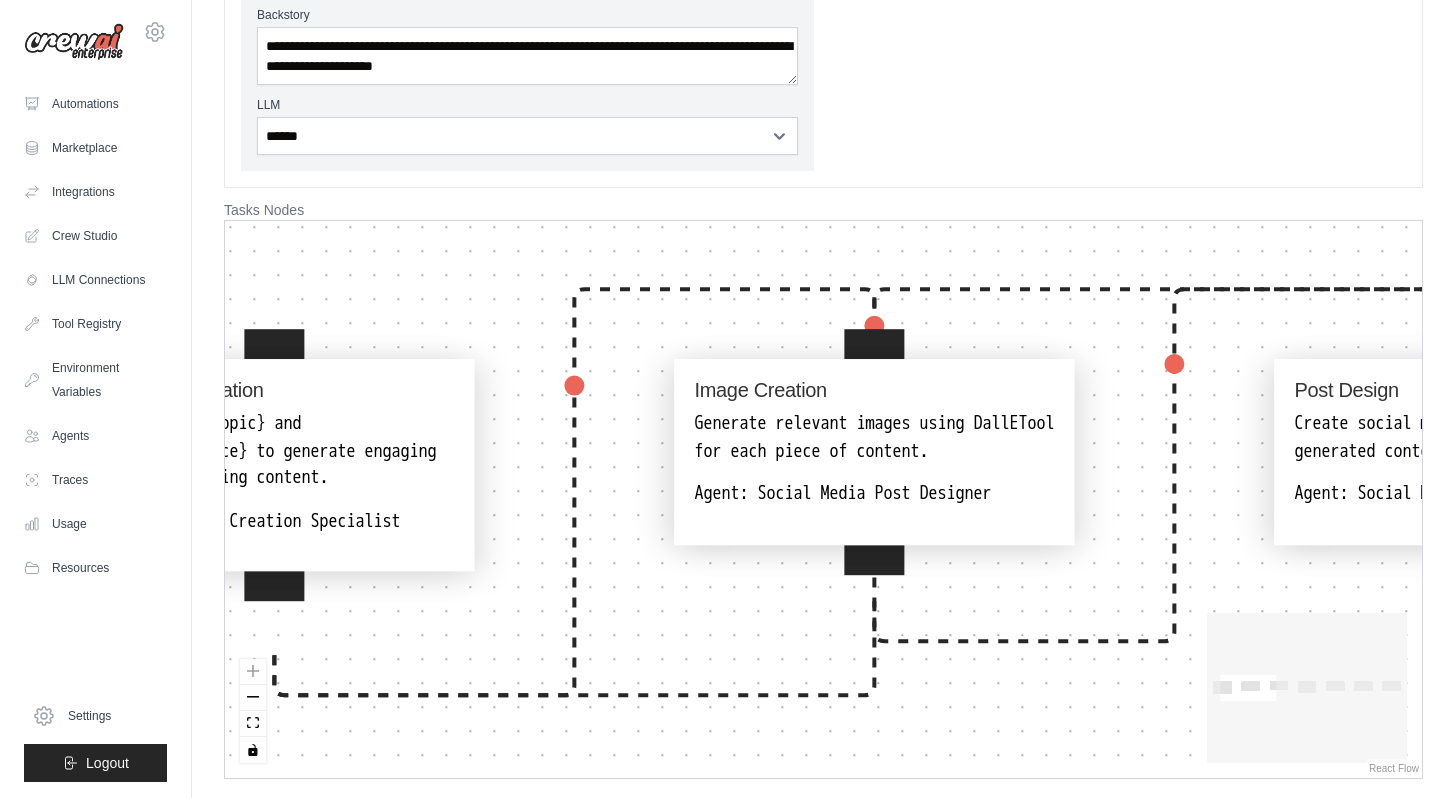 drag, startPoint x: 800, startPoint y: 682, endPoint x: 602, endPoint y: 772, distance: 217.49483 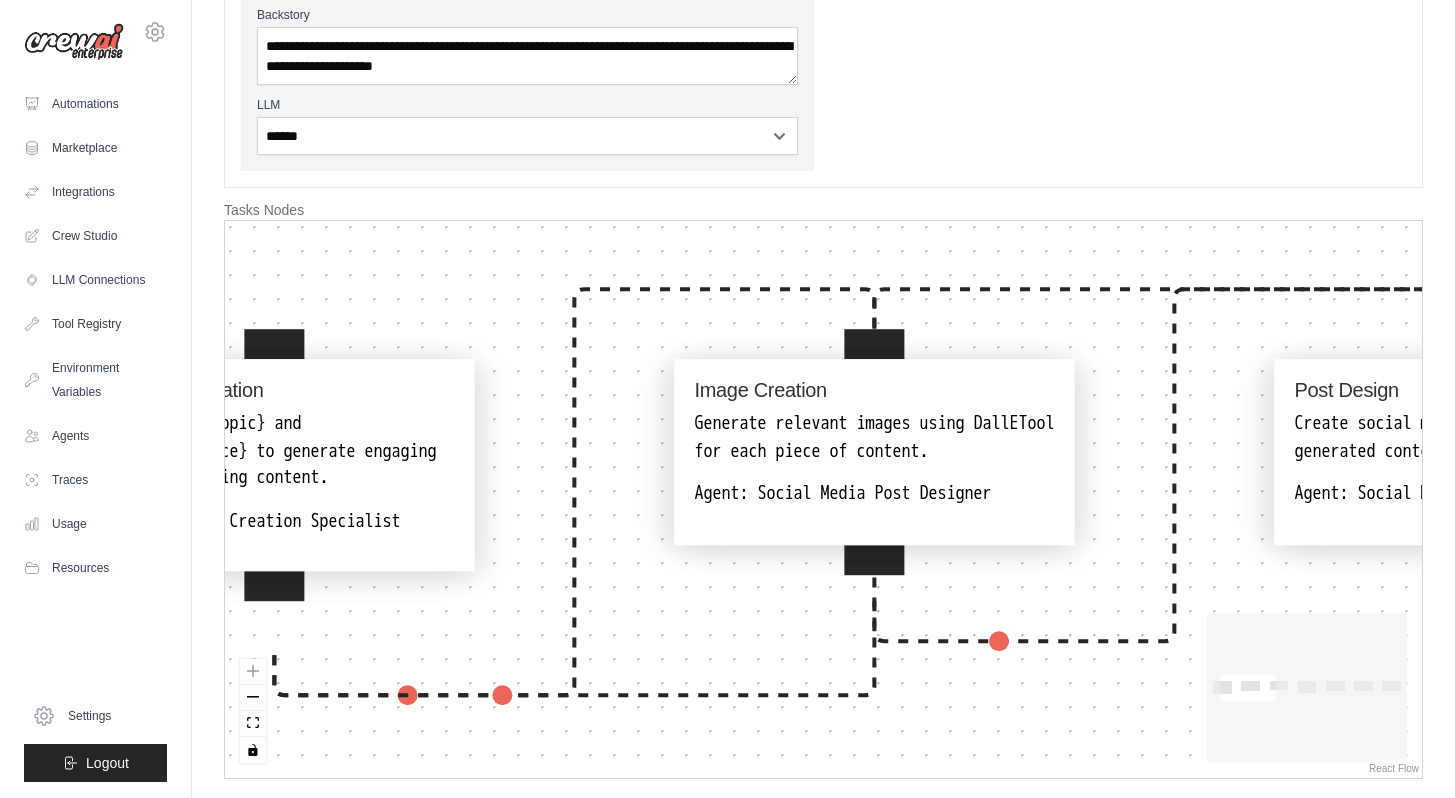 click on "Content Generation Use {content_topic} and {target_audience} to generate engaging digital marketing content. Agent:   Content Creation Specialist Image Creation Generate relevant images using DallETool for each piece of content. Agent:   Social Media Post Designer Post Design Create social media posts using the generated content and images. Agent:   Social Media Post Designer Trend Research Use SerperDevTool to identify trending topics and incorporate them into content. Agent:   Content Creation Specialist Competitor Analysis Scrape competitor content for insights using ScrapeWebsiteTool. Agent:   Content Creation Specialist Post Scheduling Schedule posts according to {posting_schedule} on {social_media_platforms}. Agent:   Social Media Manager Automated Posting Use SeleniumScrapingTool to automate posting on selected platforms. Agent:   Social Media Manager" at bounding box center (823, 499) 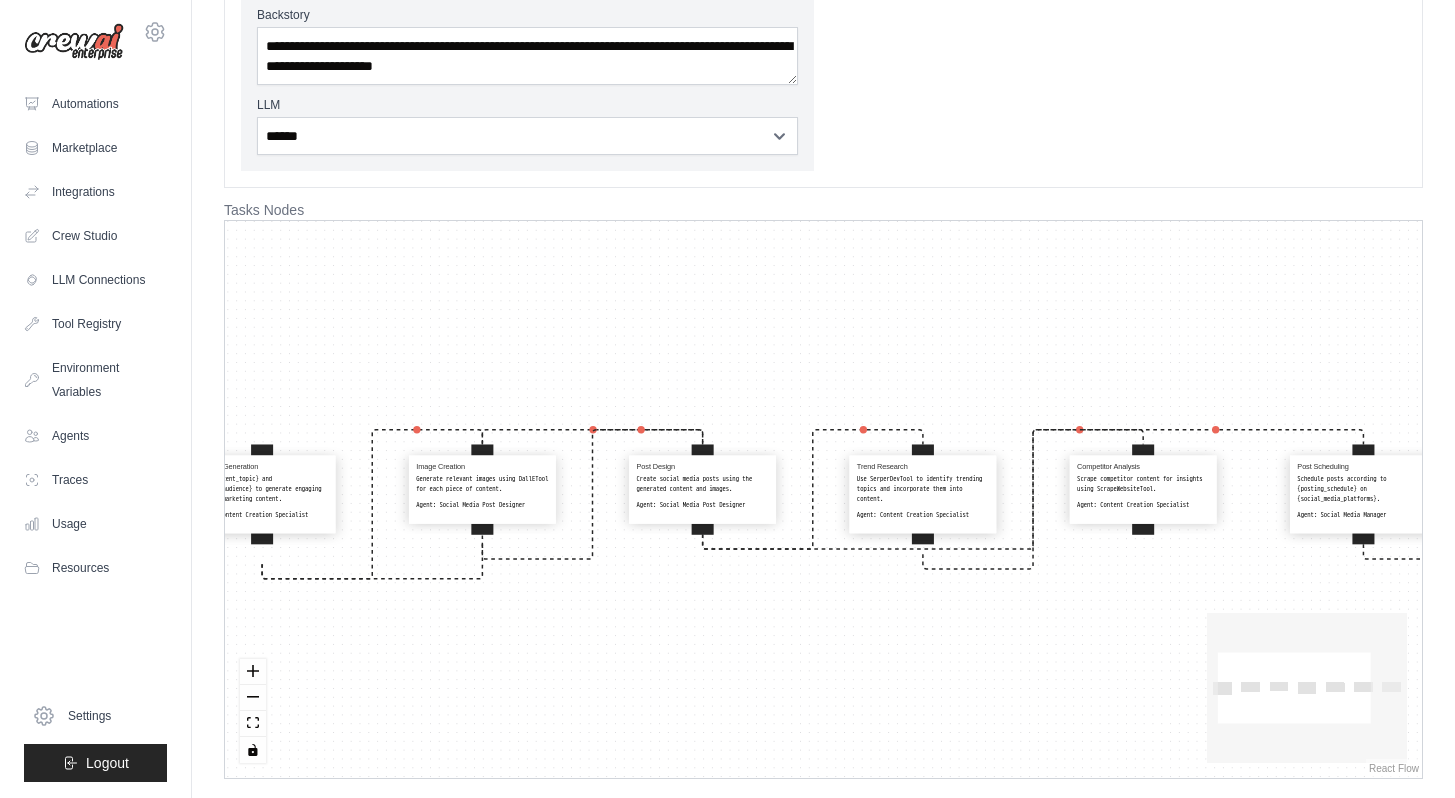 drag, startPoint x: 1124, startPoint y: 357, endPoint x: 708, endPoint y: 359, distance: 416.00482 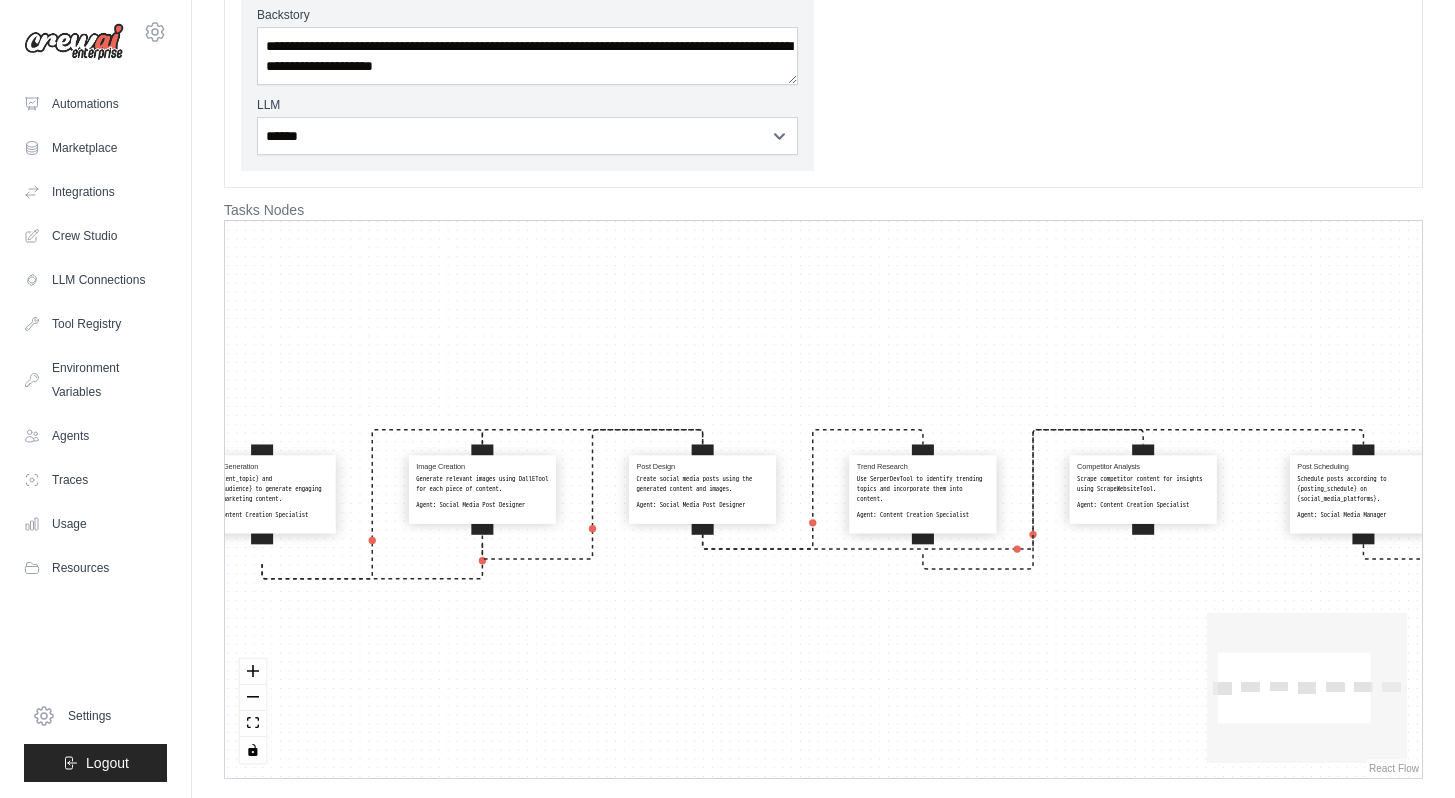 click on "Content Generation Use {content_topic} and {target_audience} to generate engaging digital marketing content. Agent:   Content Creation Specialist Image Creation Generate relevant images using DallETool for each piece of content. Agent:   Social Media Post Designer Post Design Create social media posts using the generated content and images. Agent:   Social Media Post Designer Trend Research Use SerperDevTool to identify trending topics and incorporate them into content. Agent:   Content Creation Specialist Competitor Analysis Scrape competitor content for insights using ScrapeWebsiteTool. Agent:   Content Creation Specialist Post Scheduling Schedule posts according to {posting_schedule} on {social_media_platforms}. Agent:   Social Media Manager Automated Posting Use SeleniumScrapingTool to automate posting on selected platforms. Agent:   Social Media Manager" at bounding box center (823, 499) 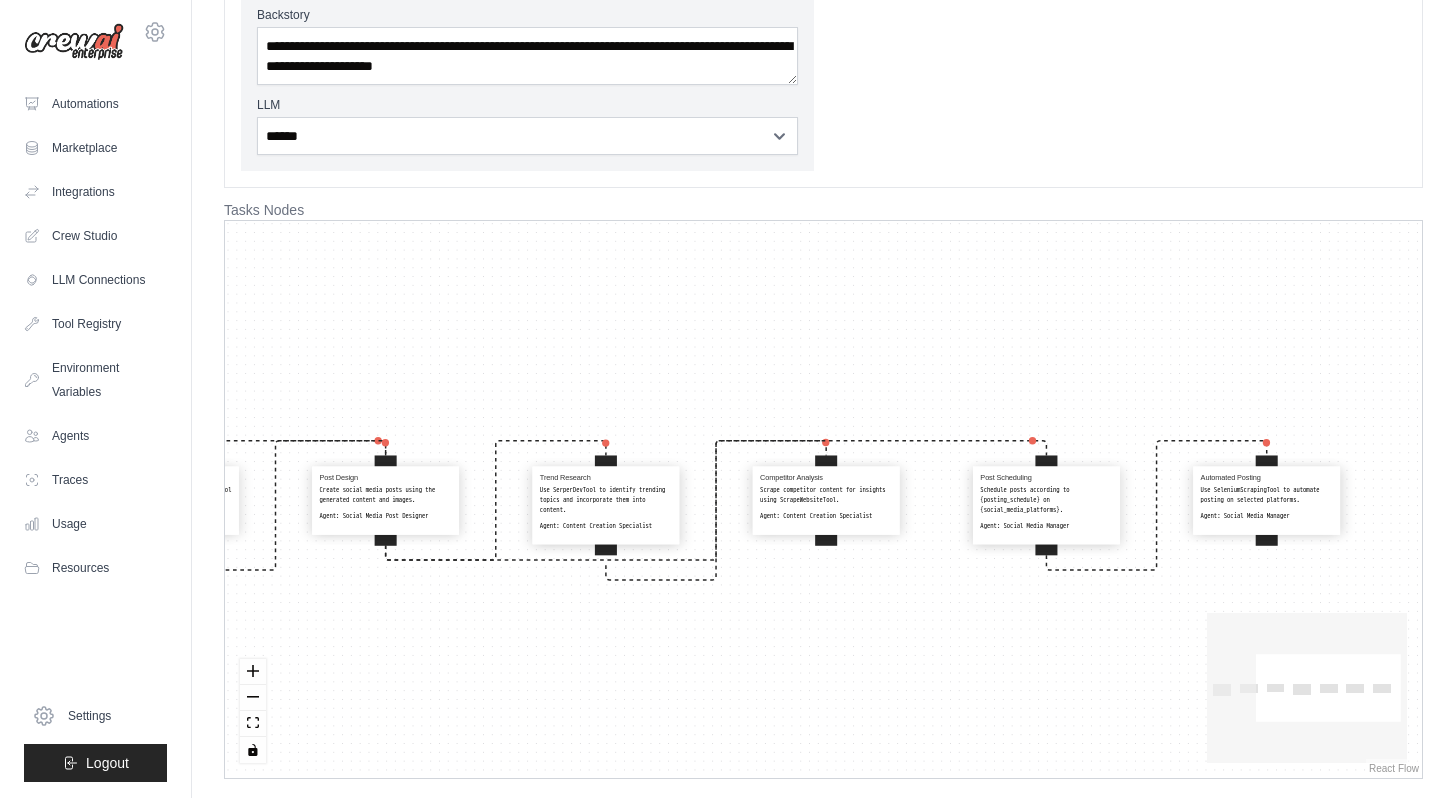 drag, startPoint x: 821, startPoint y: 356, endPoint x: 475, endPoint y: 371, distance: 346.32498 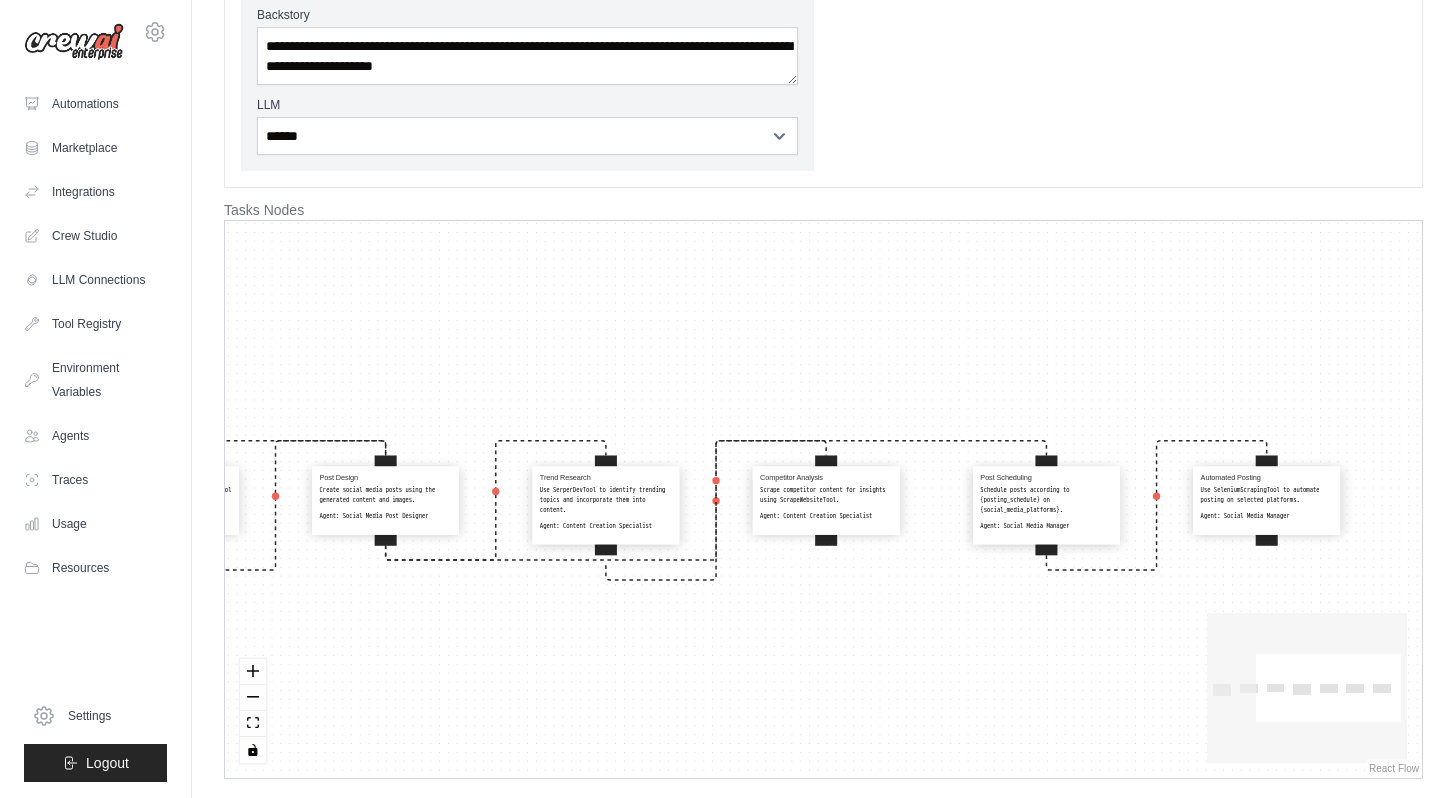 click on "Content Generation Use {content_topic} and {target_audience} to generate engaging digital marketing content. Agent:   Content Creation Specialist Image Creation Generate relevant images using DallETool for each piece of content. Agent:   Social Media Post Designer Post Design Create social media posts using the generated content and images. Agent:   Social Media Post Designer Trend Research Use SerperDevTool to identify trending topics and incorporate them into content. Agent:   Content Creation Specialist Competitor Analysis Scrape competitor content for insights using ScrapeWebsiteTool. Agent:   Content Creation Specialist Post Scheduling Schedule posts according to {posting_schedule} on {social_media_platforms}. Agent:   Social Media Manager Automated Posting Use SeleniumScrapingTool to automate posting on selected platforms. Agent:   Social Media Manager" at bounding box center (823, 499) 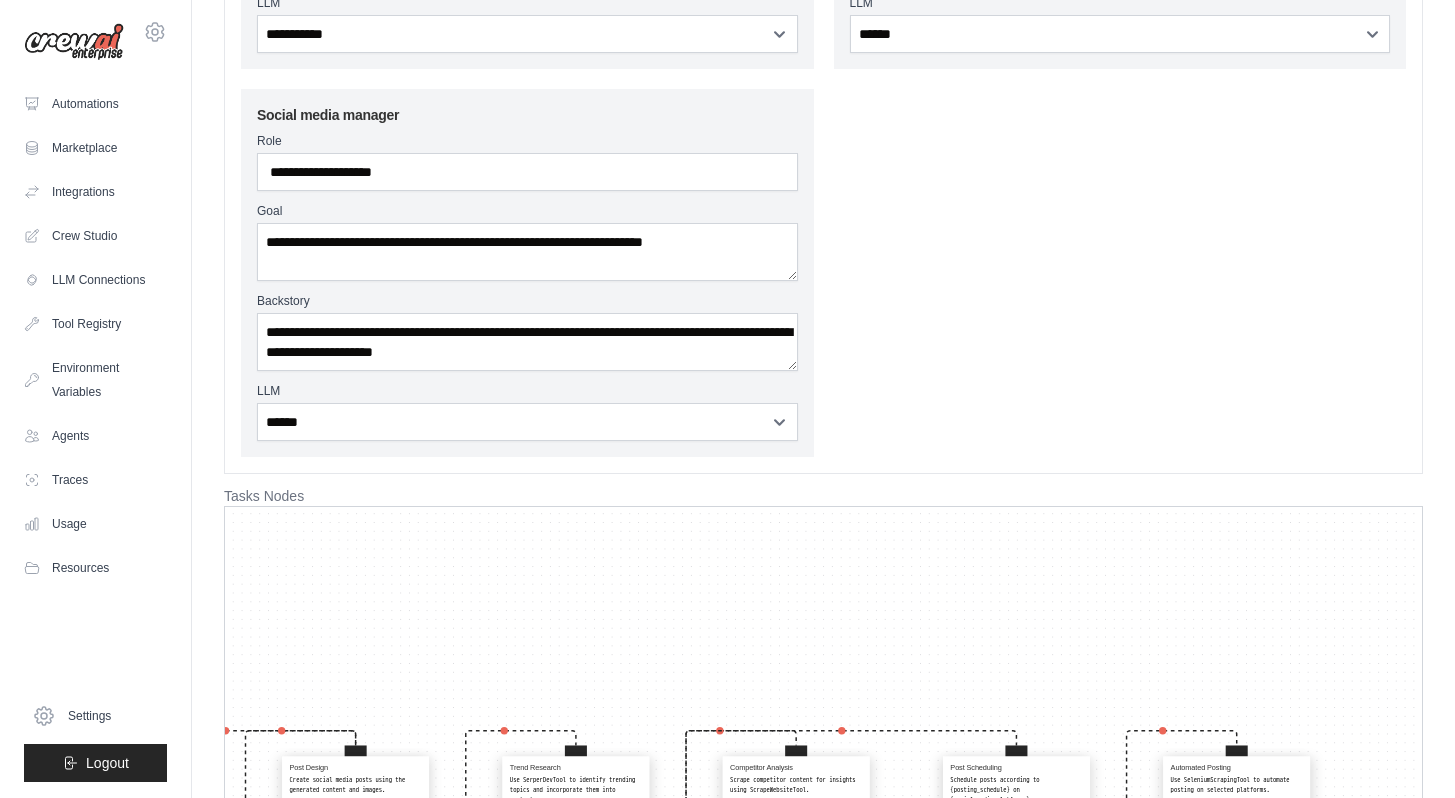 scroll, scrollTop: 496, scrollLeft: 0, axis: vertical 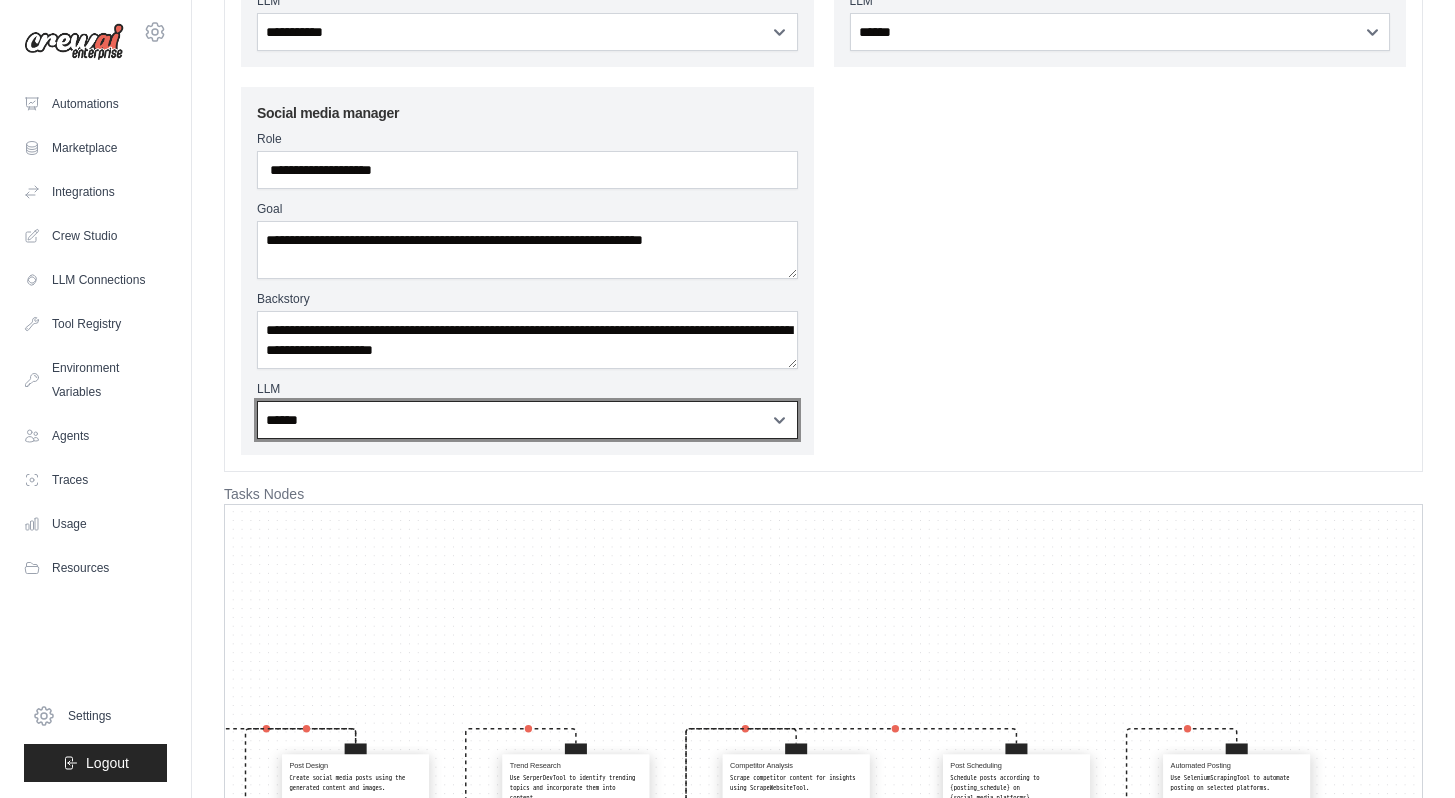 click on "**********" at bounding box center (527, 420) 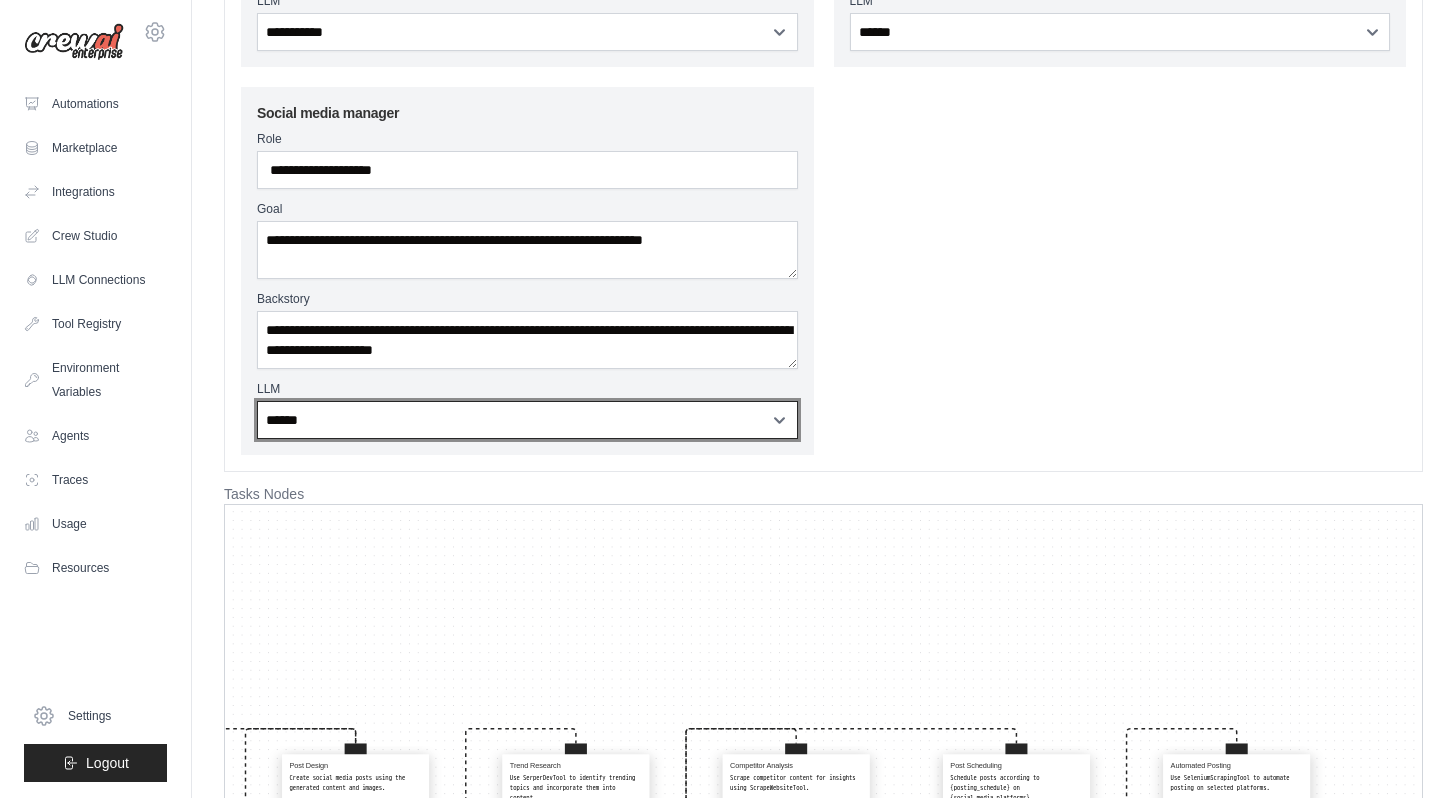 select on "**********" 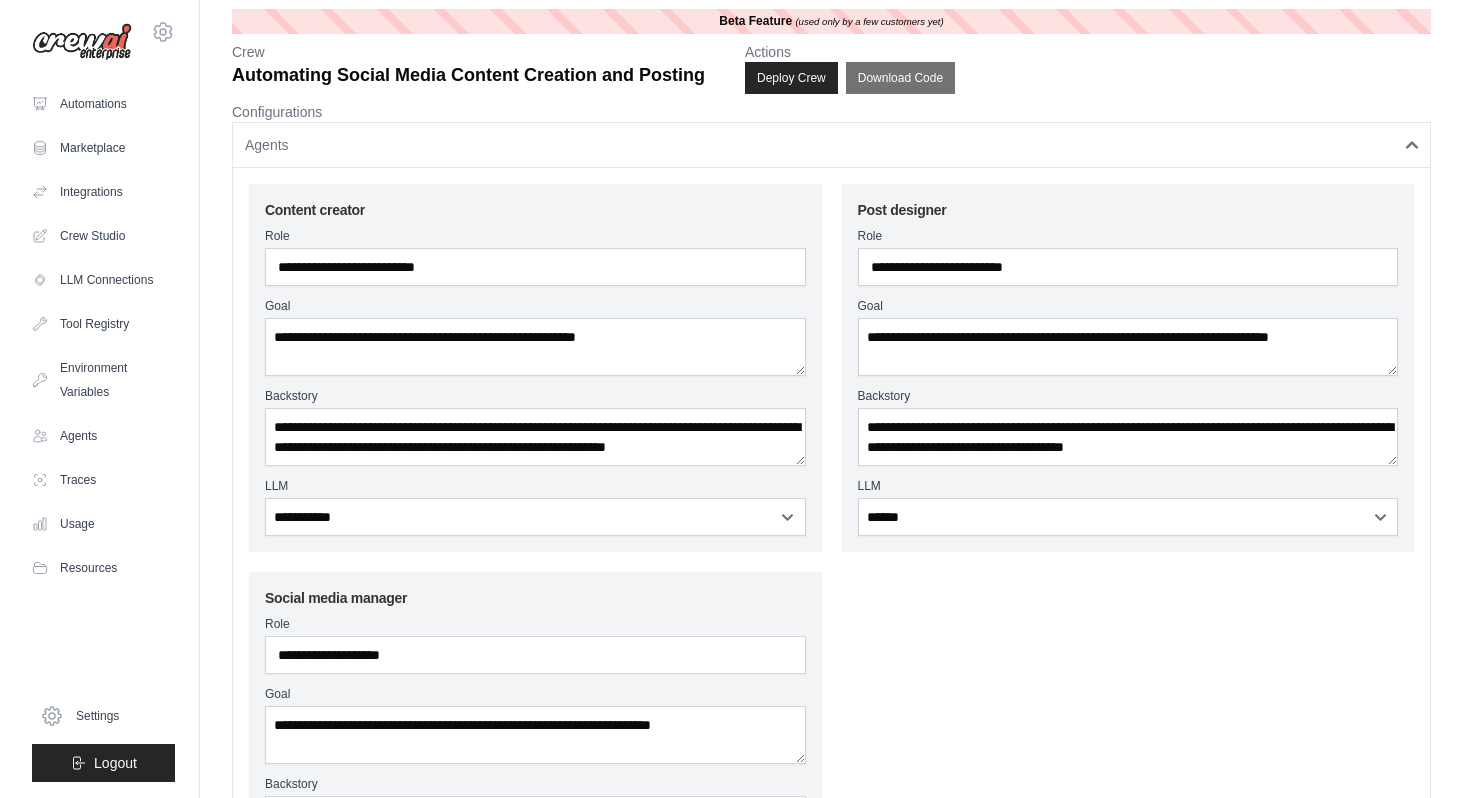 scroll, scrollTop: 0, scrollLeft: 0, axis: both 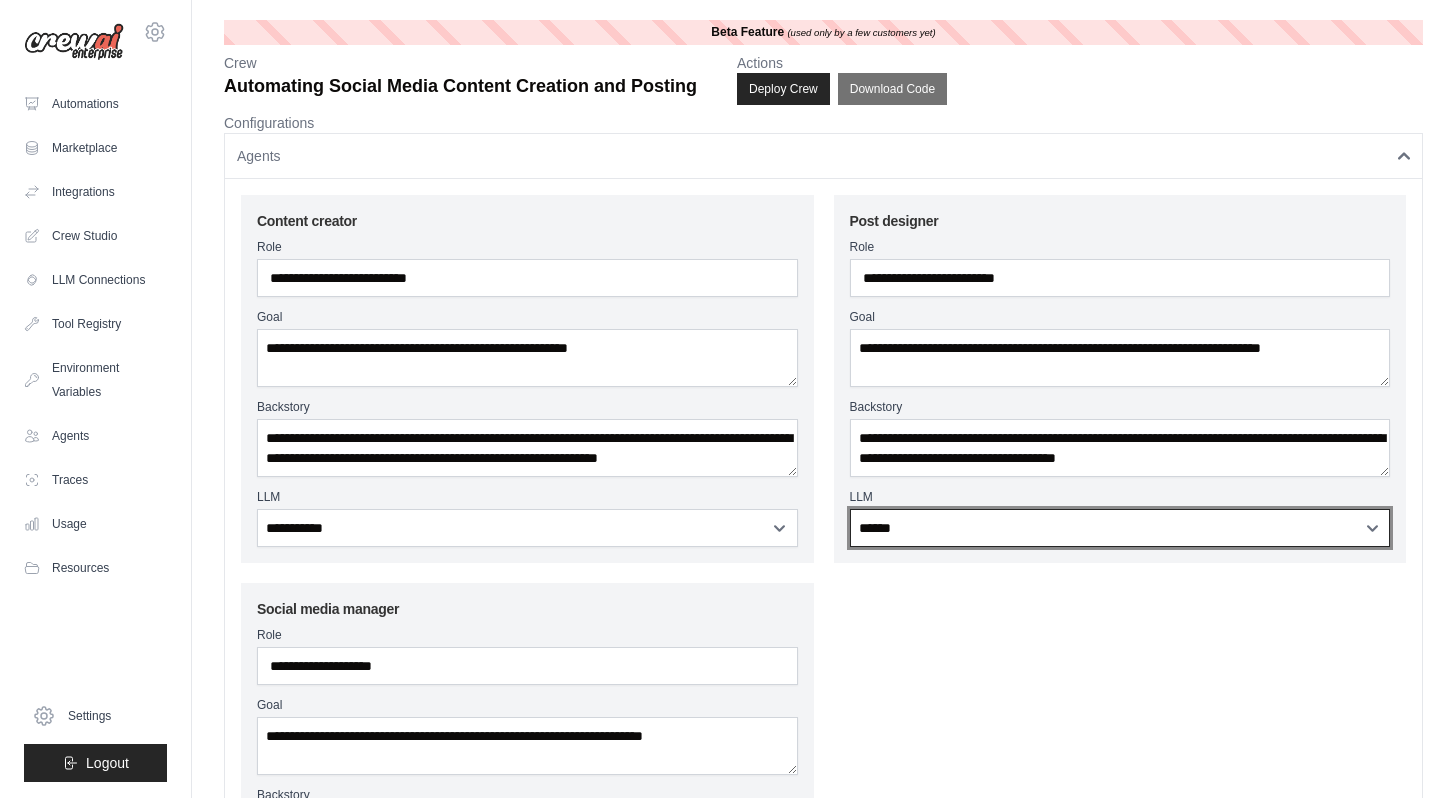 click on "**********" at bounding box center [1120, 528] 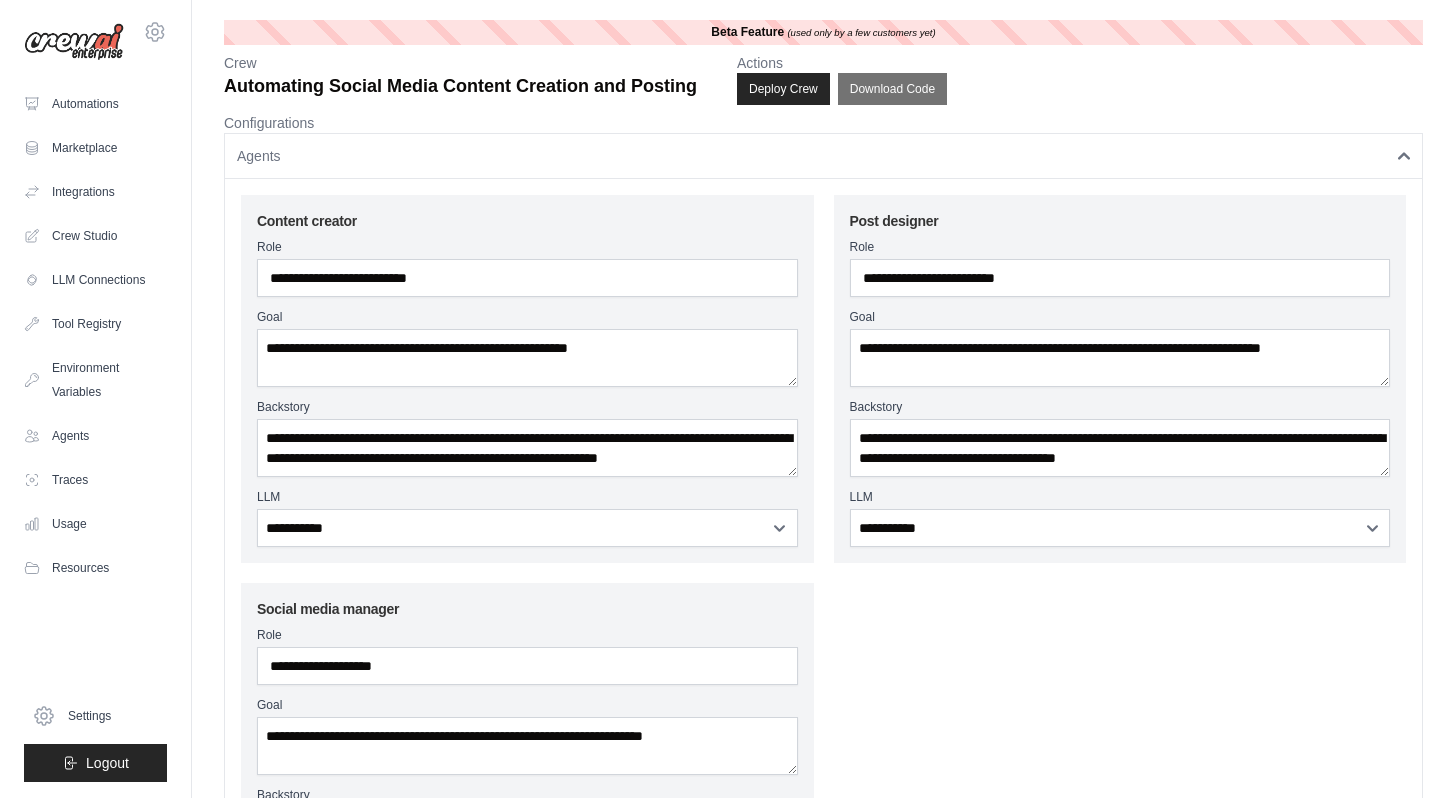 click on "**********" at bounding box center (823, 573) 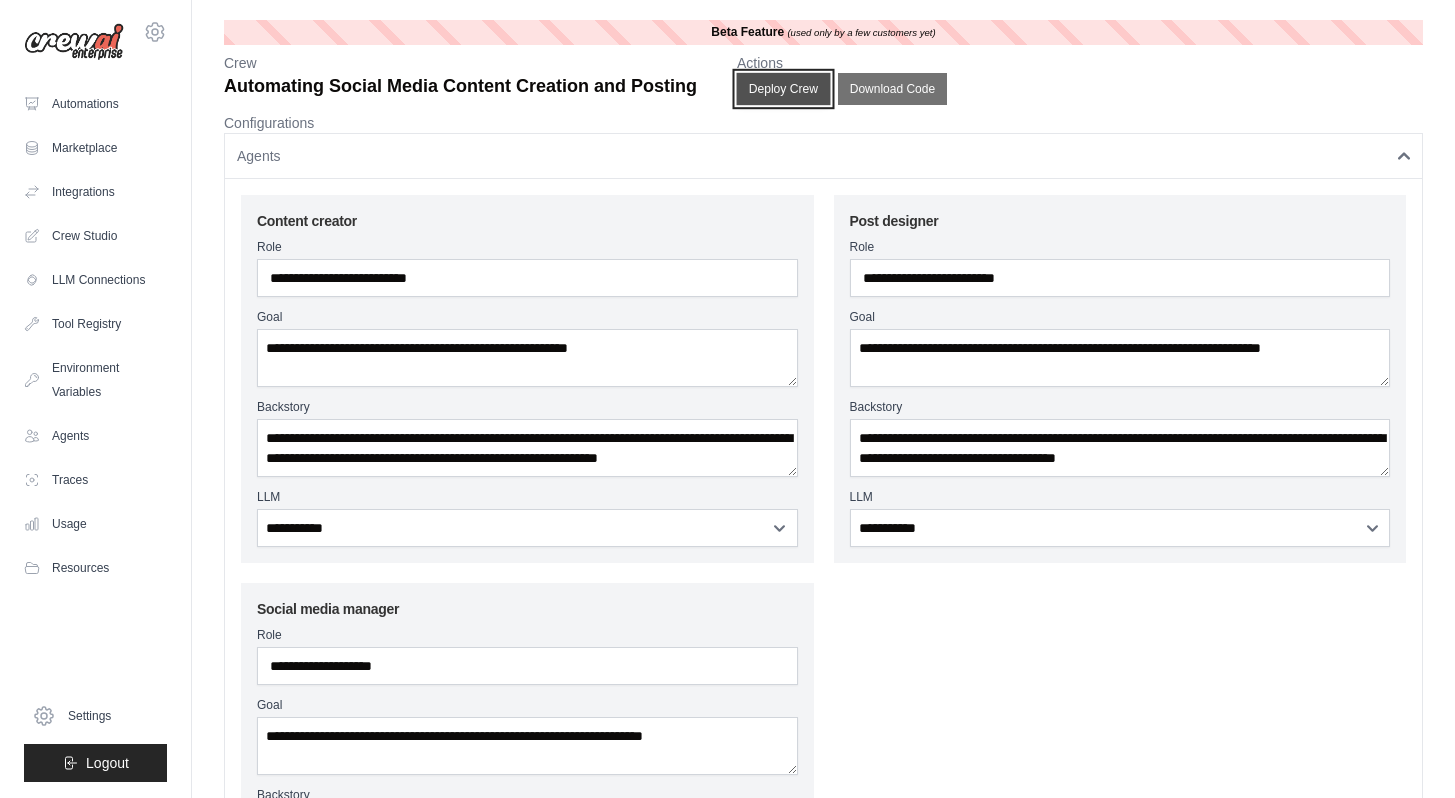 click on "Deploy Crew" at bounding box center [784, 89] 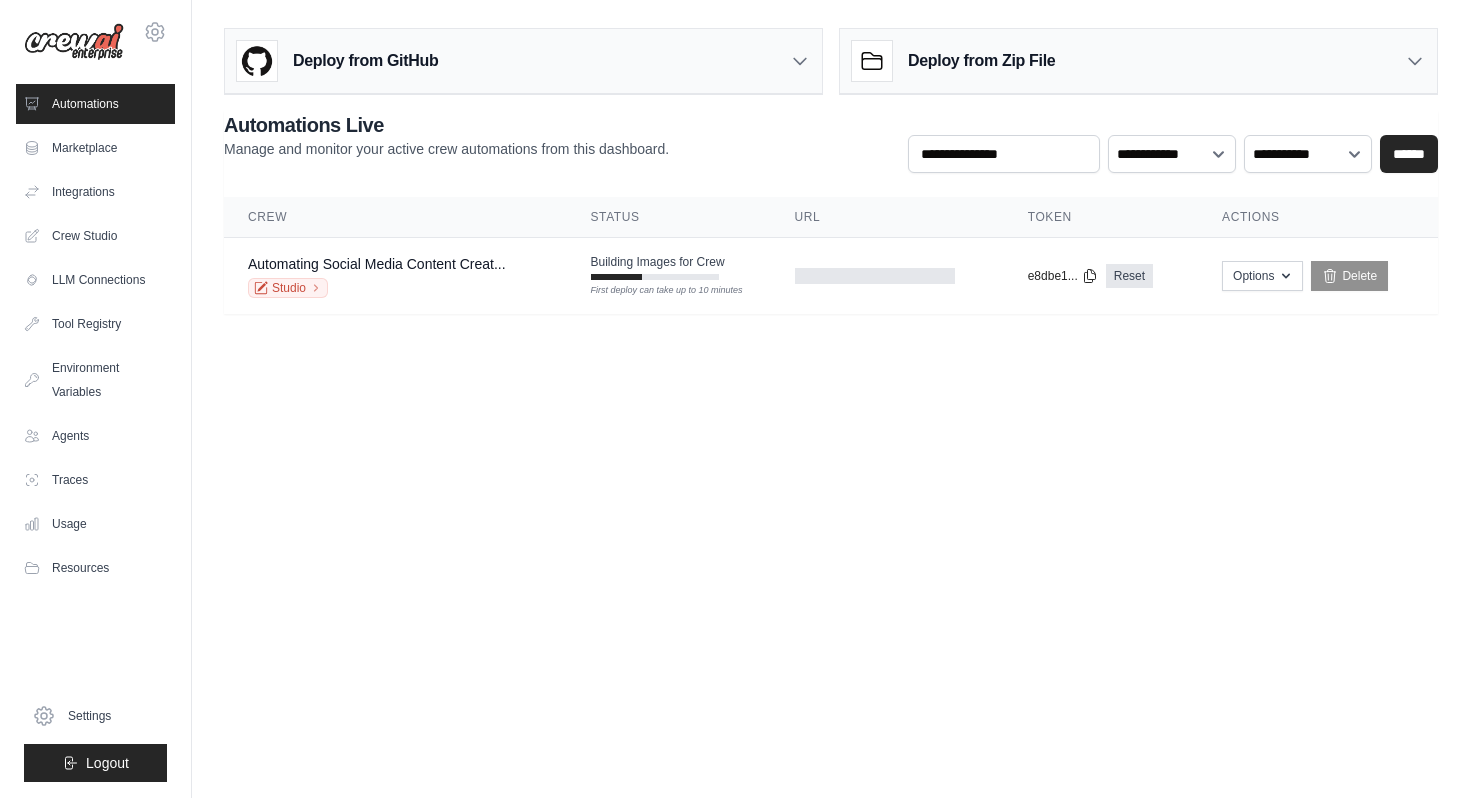 scroll, scrollTop: 0, scrollLeft: 0, axis: both 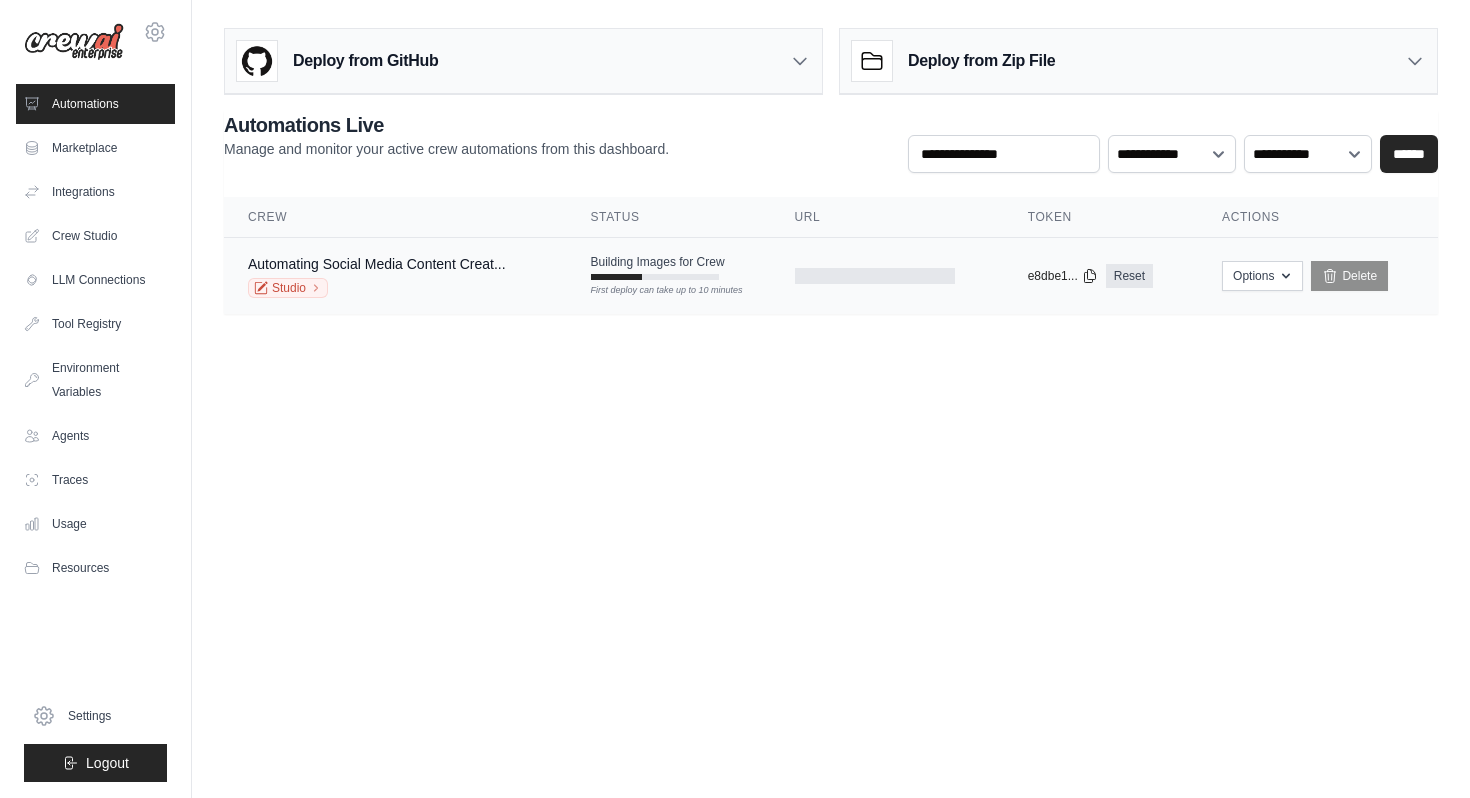 click on "Building Images for Crew
First deploy can take up to 10 minutes" at bounding box center (669, 267) 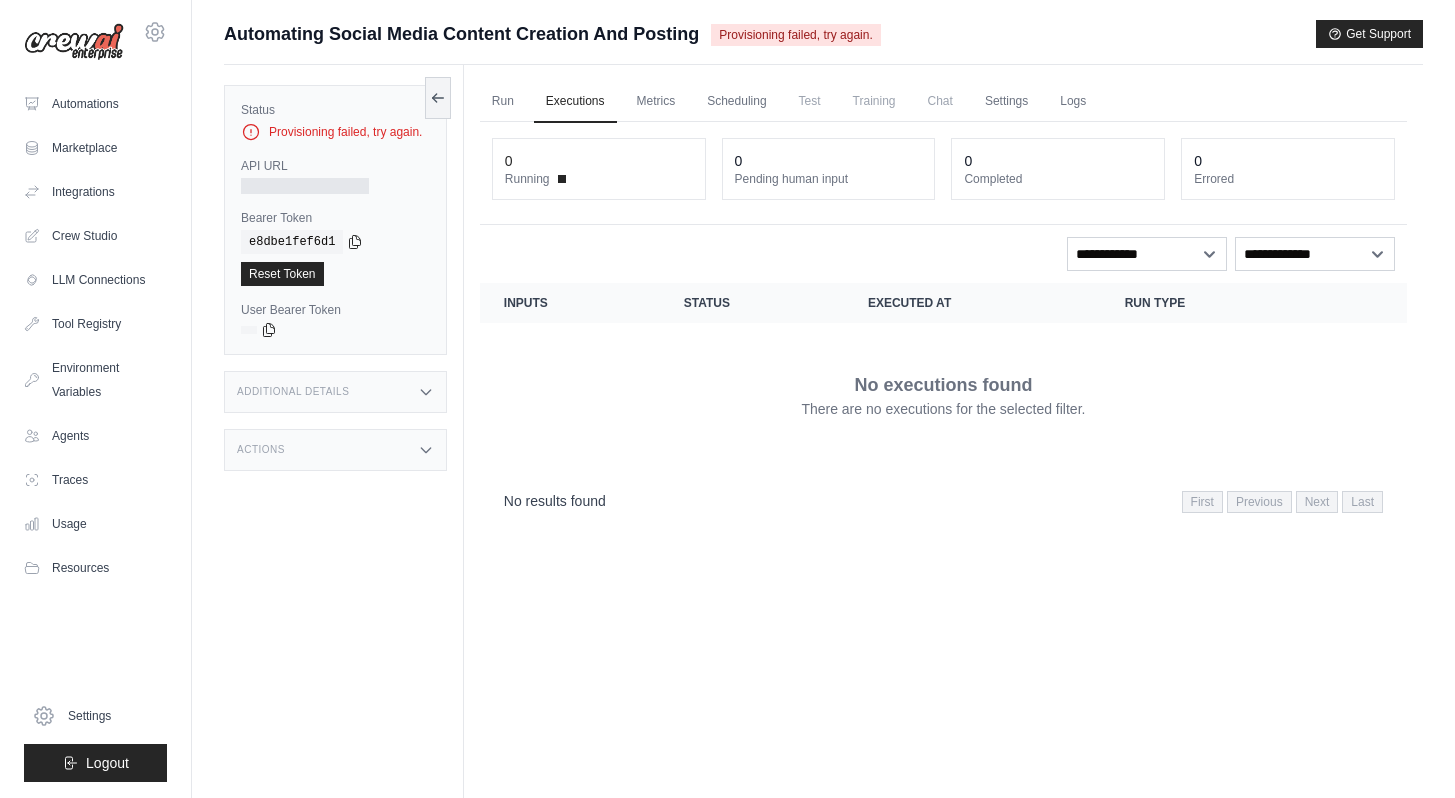 scroll, scrollTop: 0, scrollLeft: 0, axis: both 